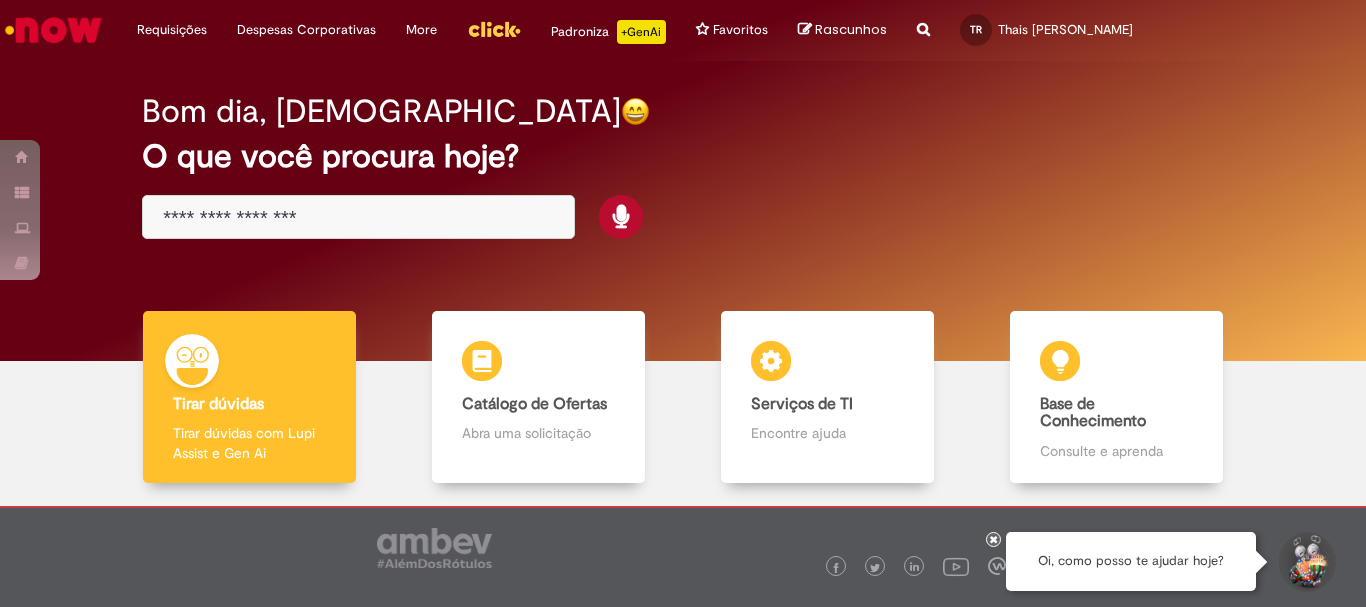 scroll, scrollTop: 0, scrollLeft: 0, axis: both 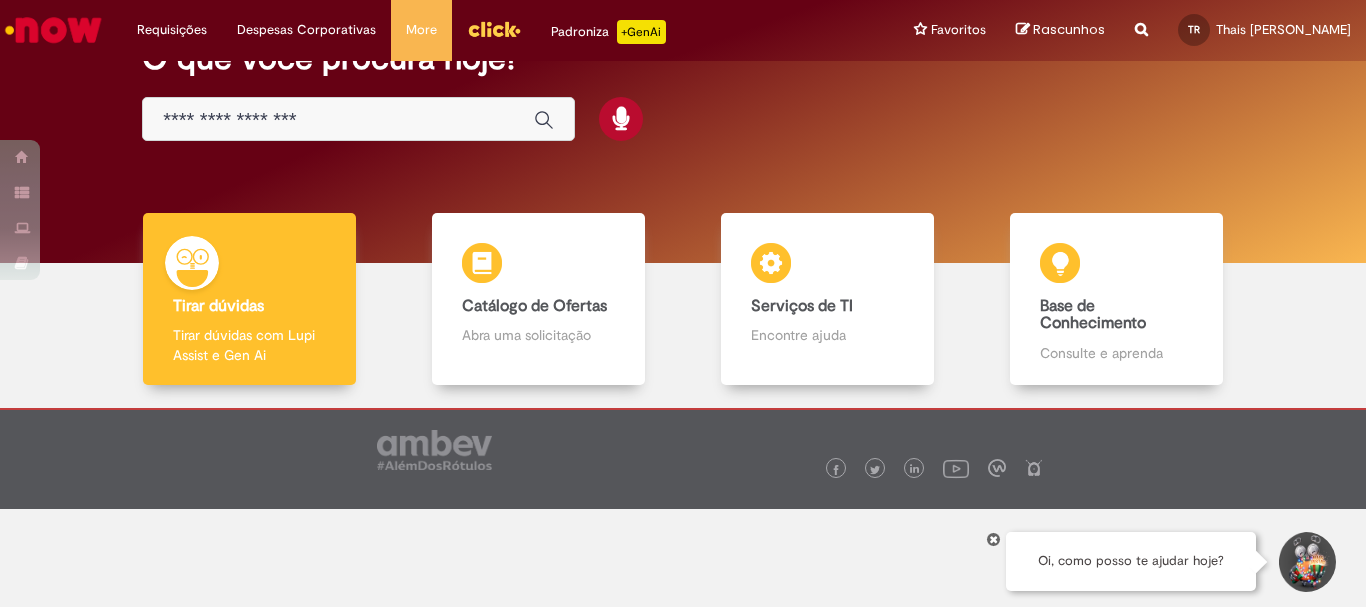 click at bounding box center (494, 29) 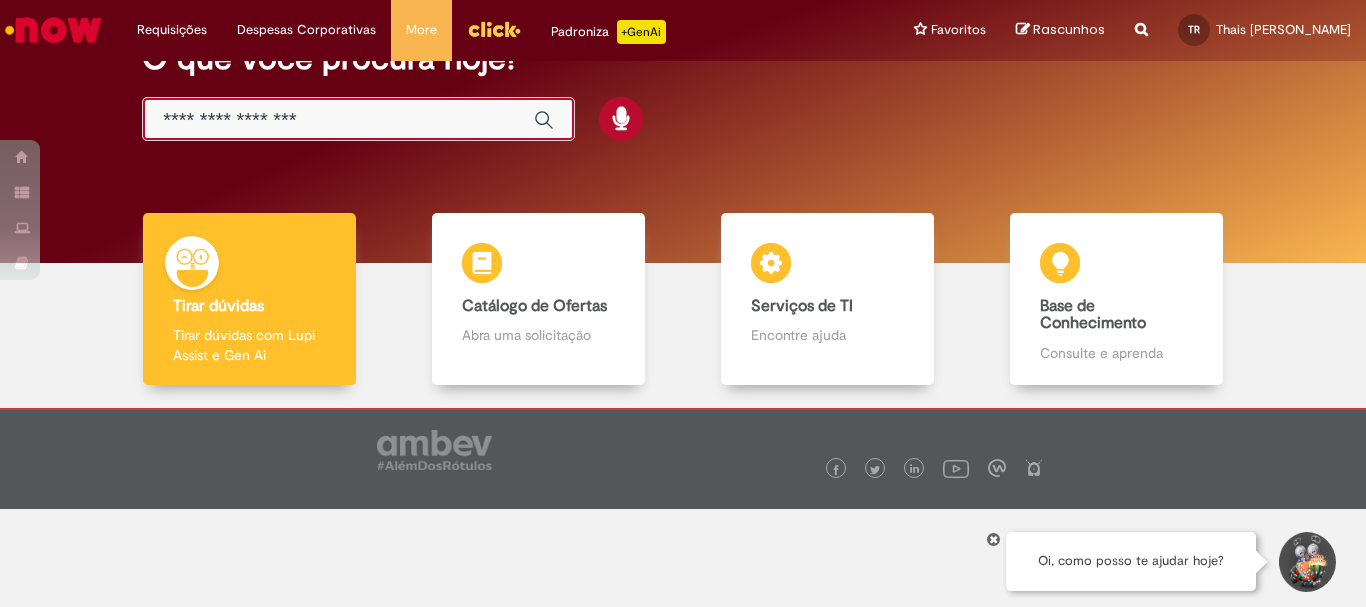 click at bounding box center (338, 120) 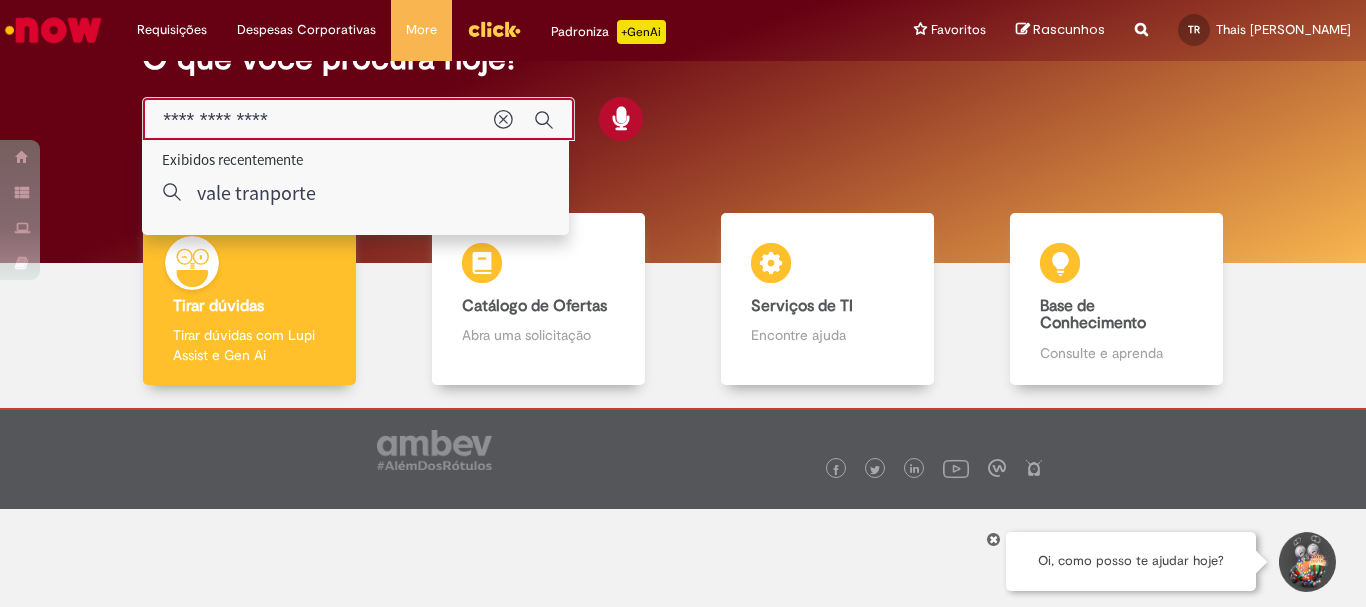 click on "**********" at bounding box center [318, 120] 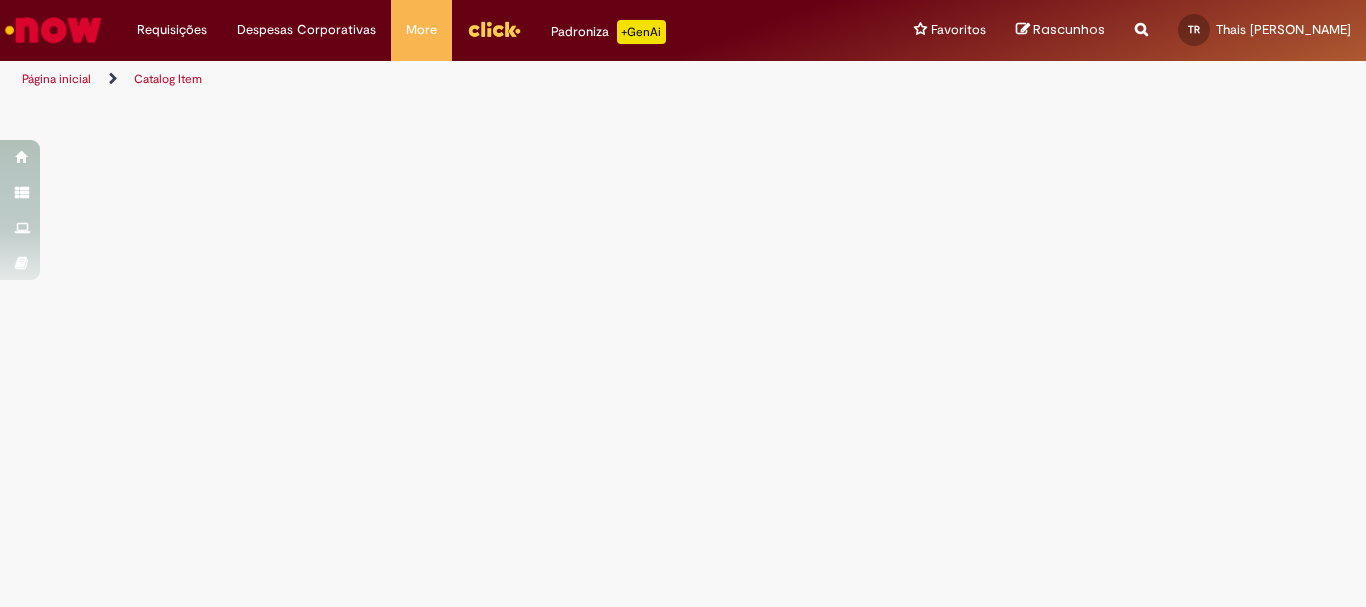 scroll, scrollTop: 0, scrollLeft: 0, axis: both 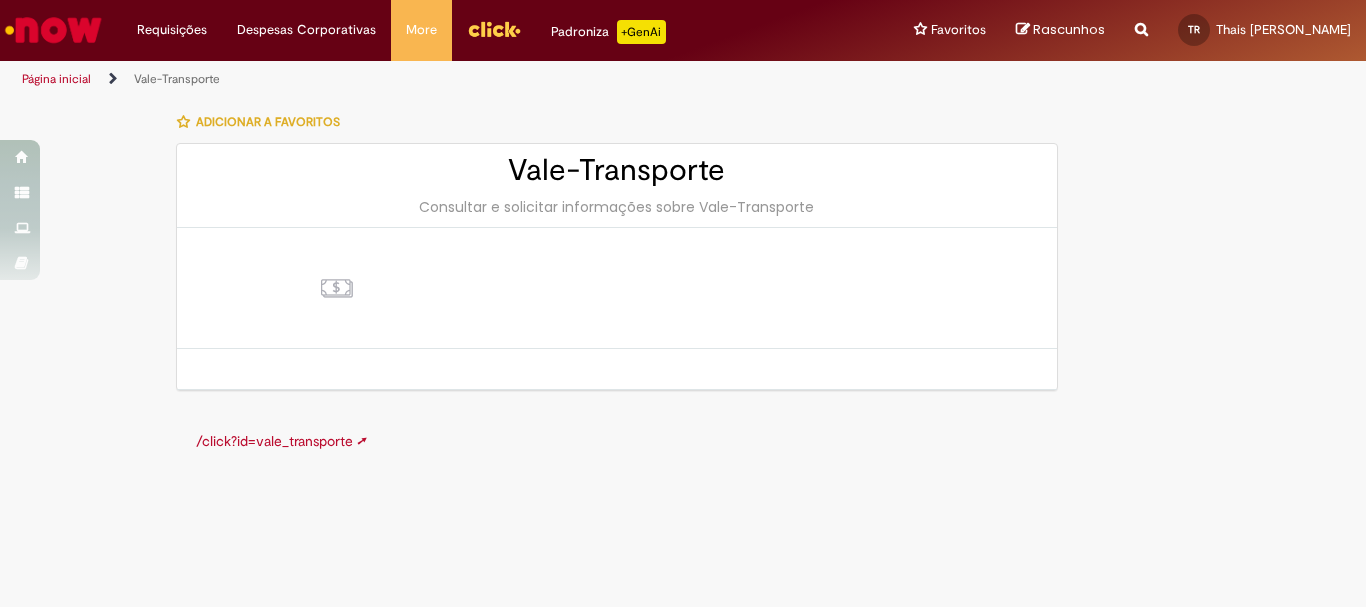 click on "/click?id=vale_transporte ➚" at bounding box center (281, 441) 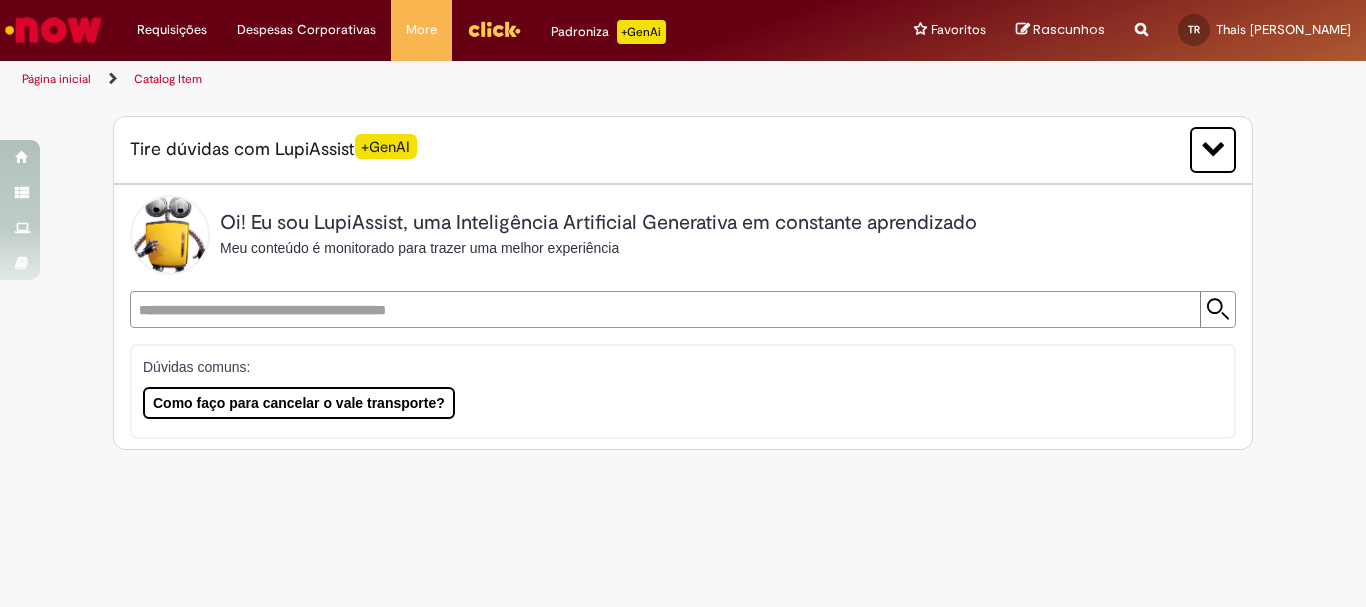 scroll, scrollTop: 0, scrollLeft: 0, axis: both 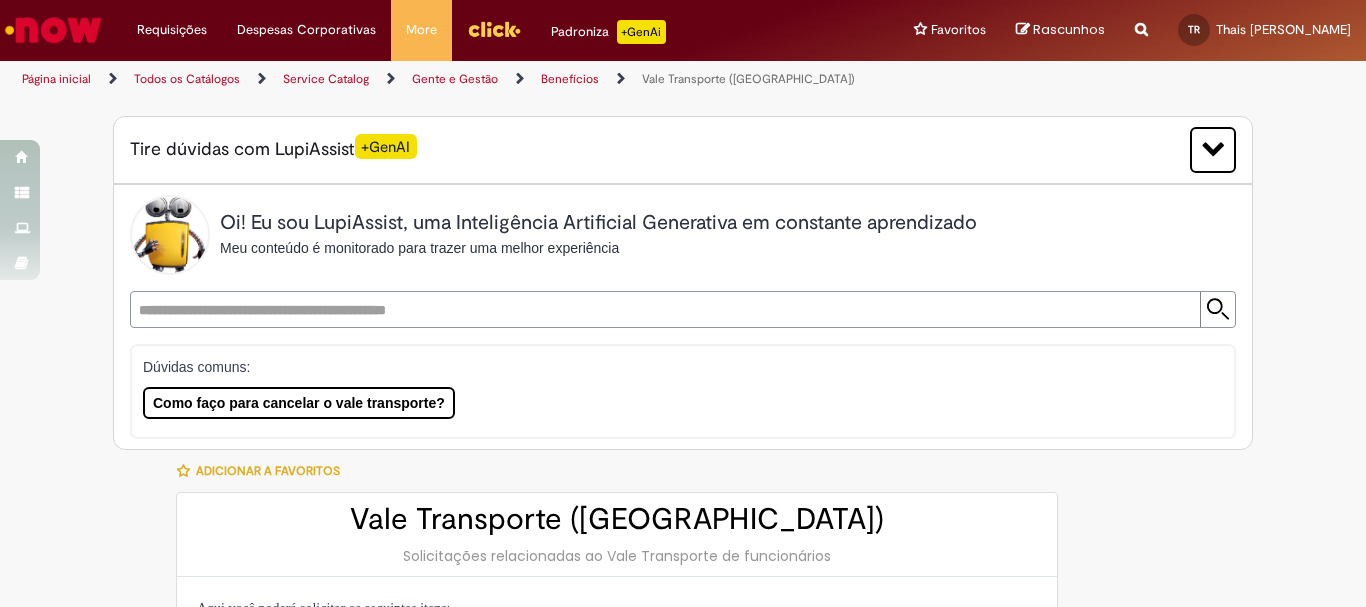 type on "********" 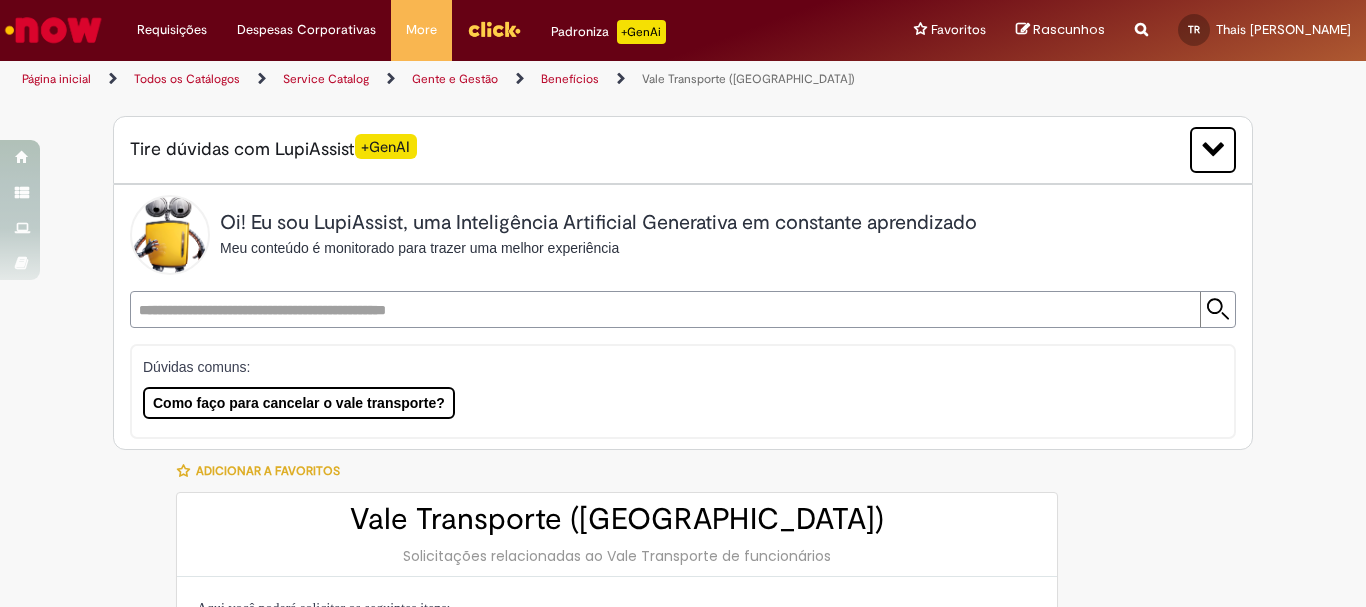 type on "**********" 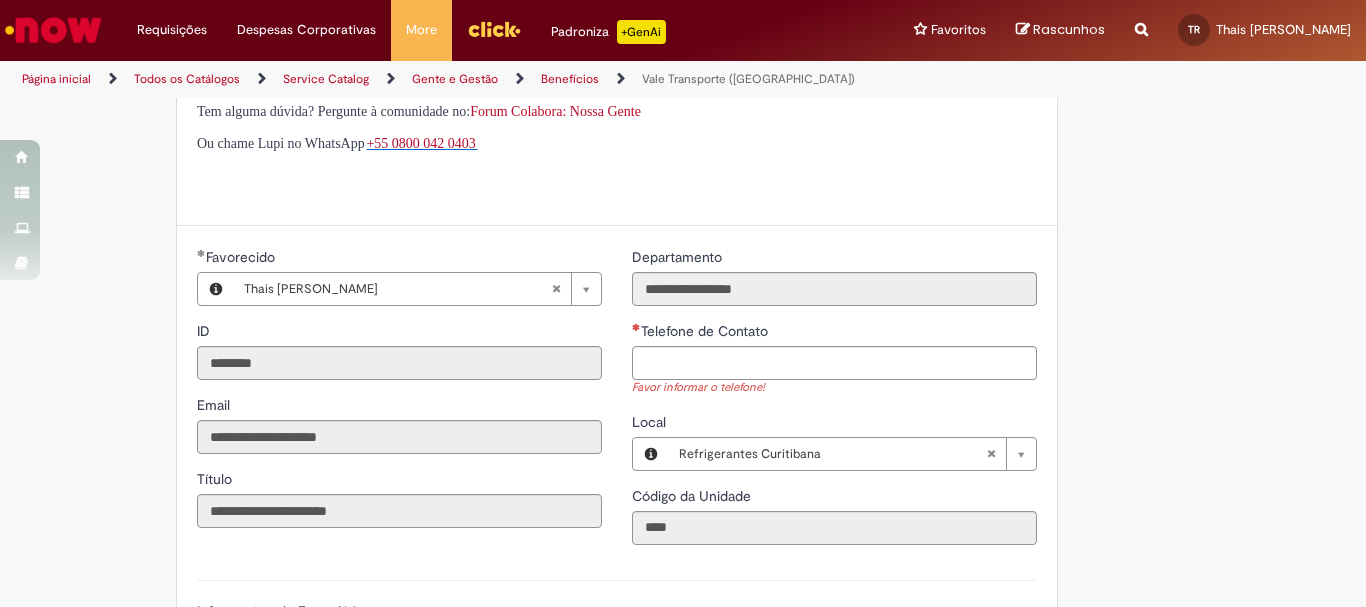 scroll, scrollTop: 700, scrollLeft: 0, axis: vertical 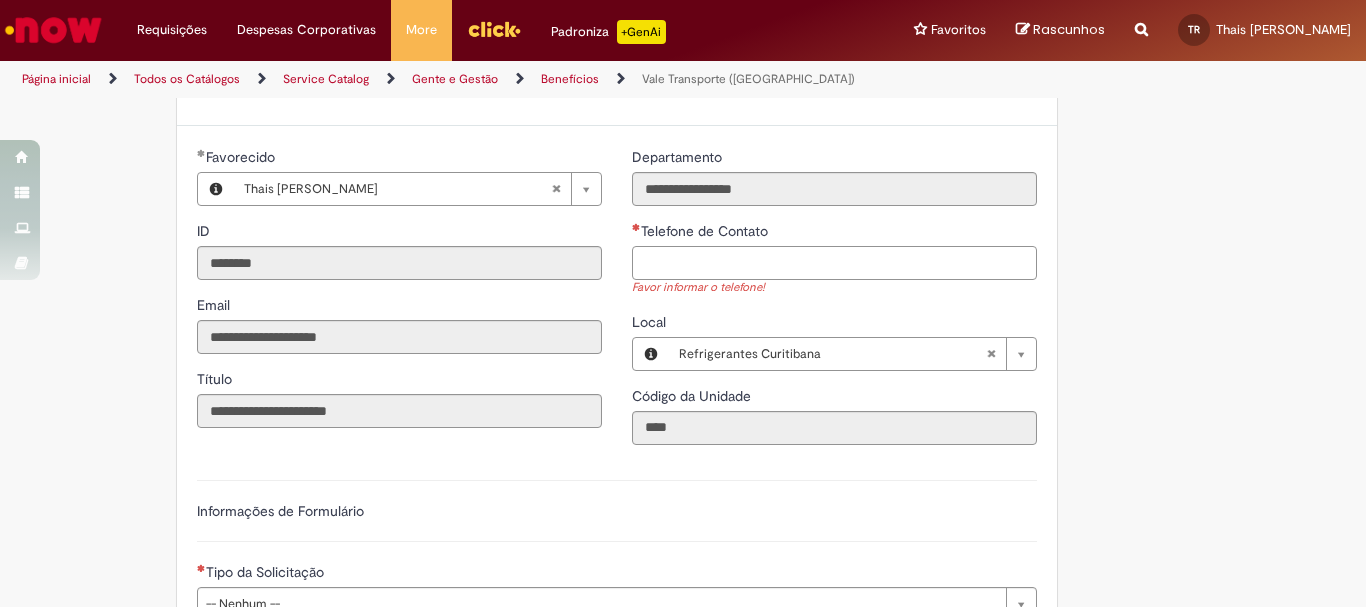 click on "Telefone de Contato" at bounding box center (834, 263) 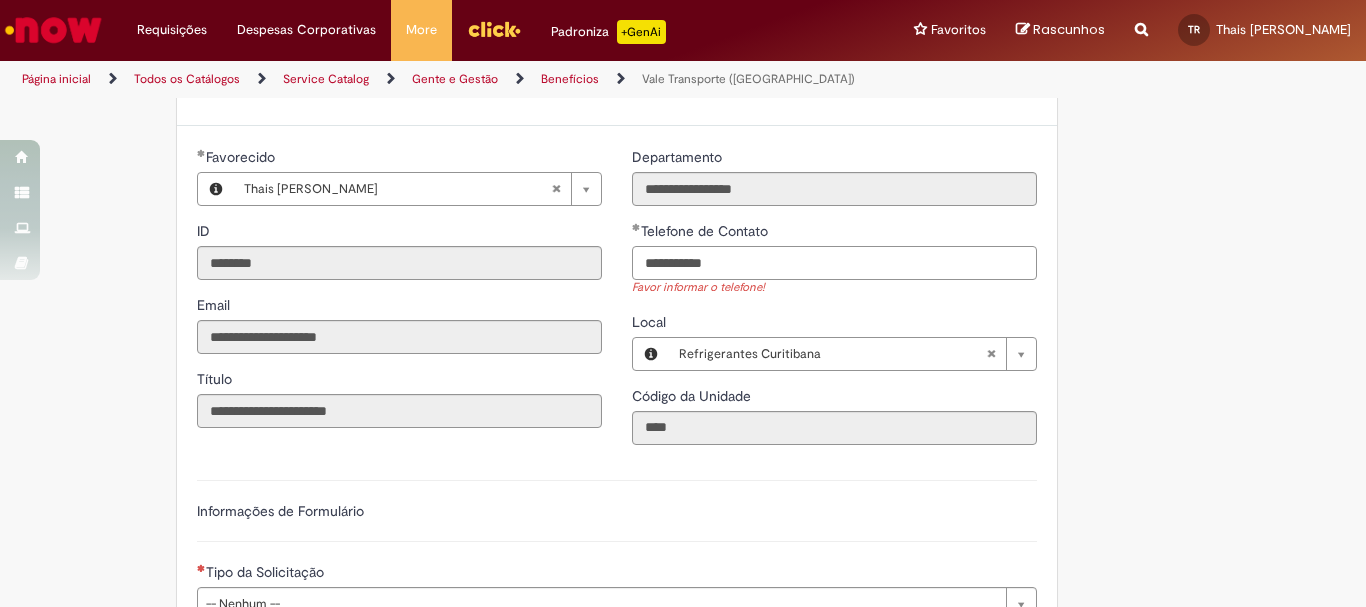 scroll, scrollTop: 800, scrollLeft: 0, axis: vertical 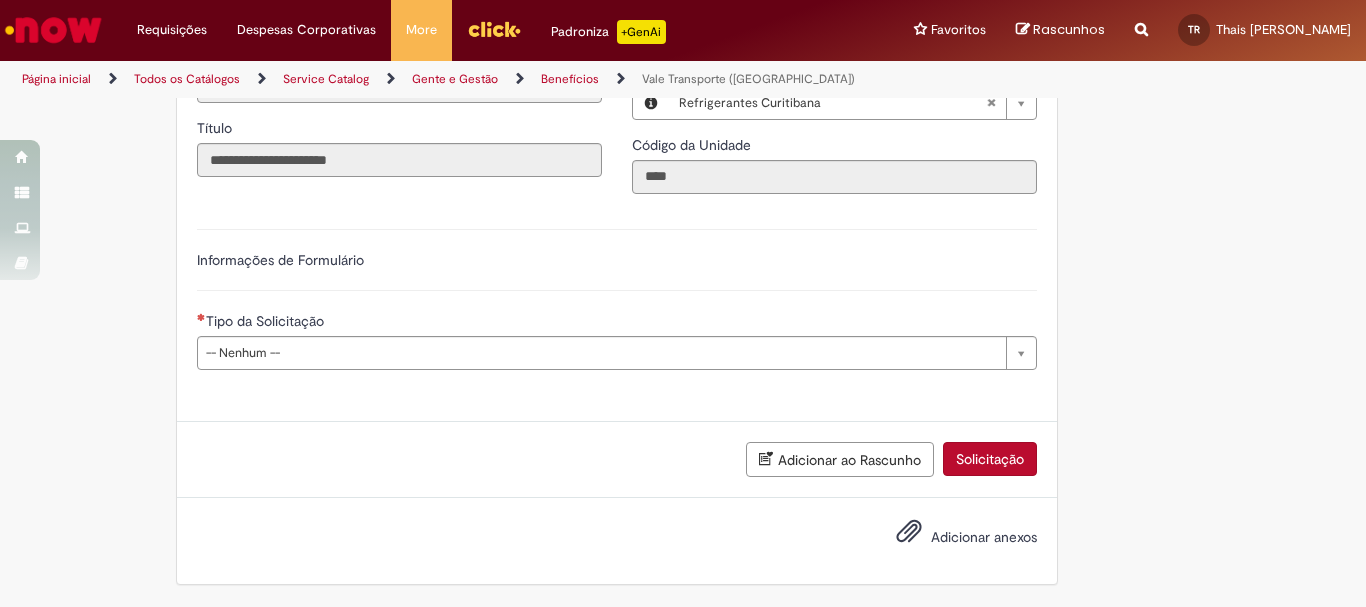 type on "**********" 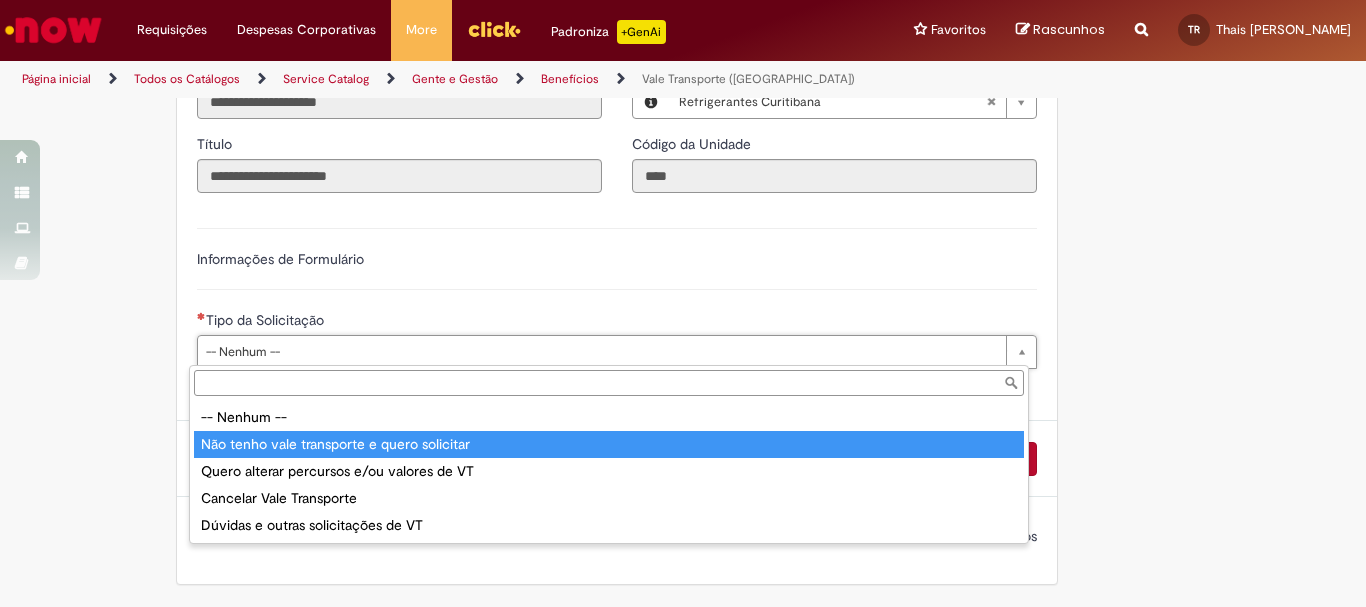 type on "**********" 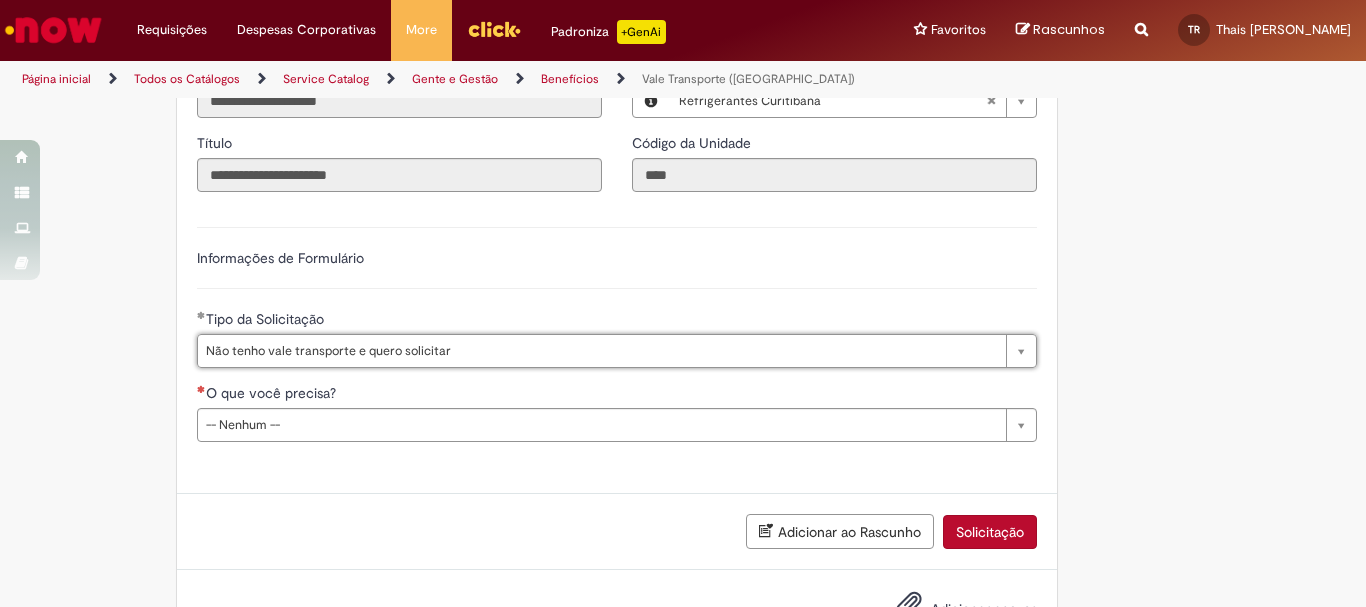 scroll, scrollTop: 1010, scrollLeft: 0, axis: vertical 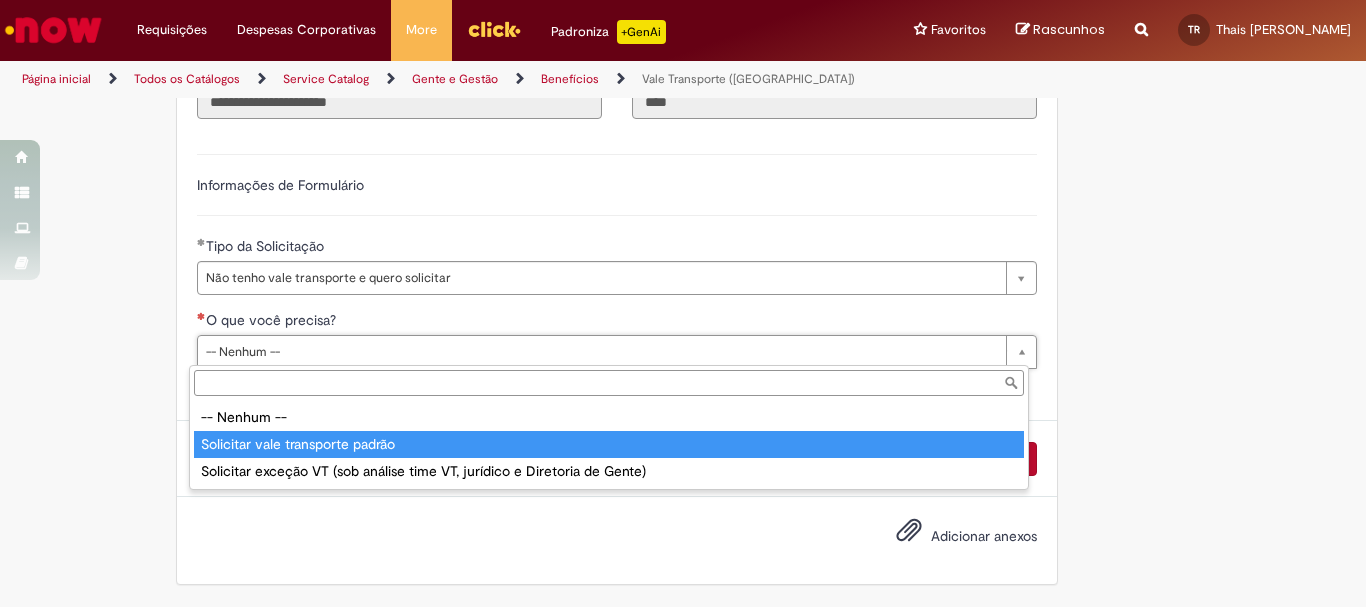type on "**********" 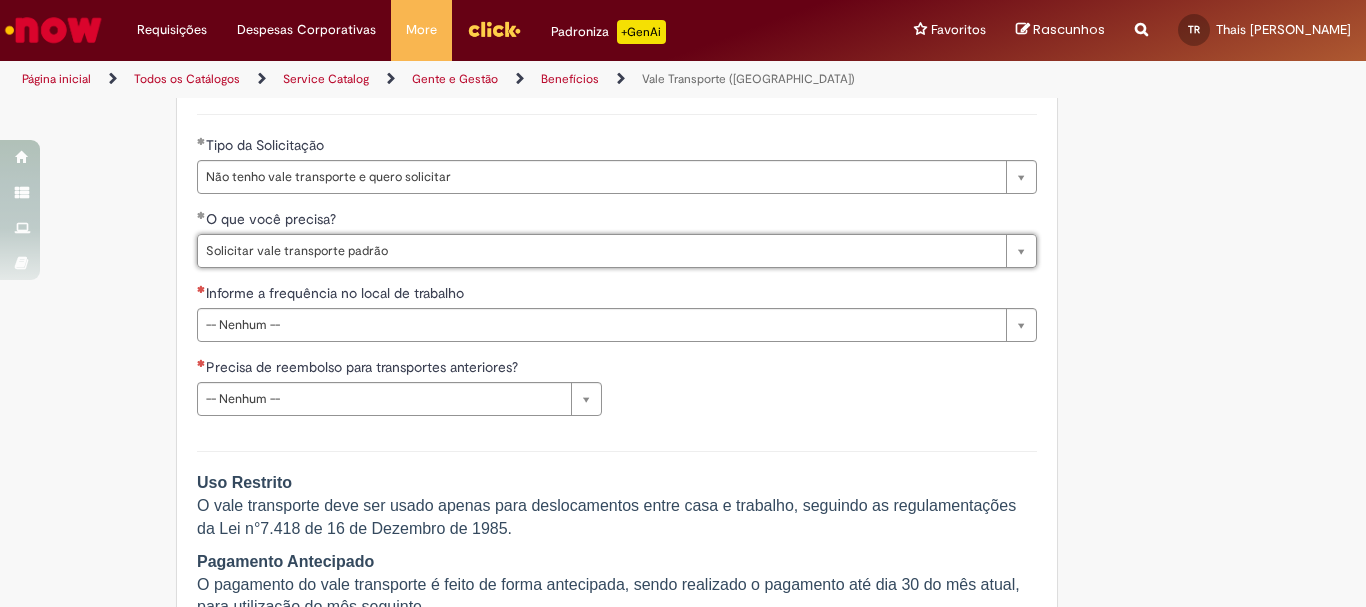 scroll, scrollTop: 1210, scrollLeft: 0, axis: vertical 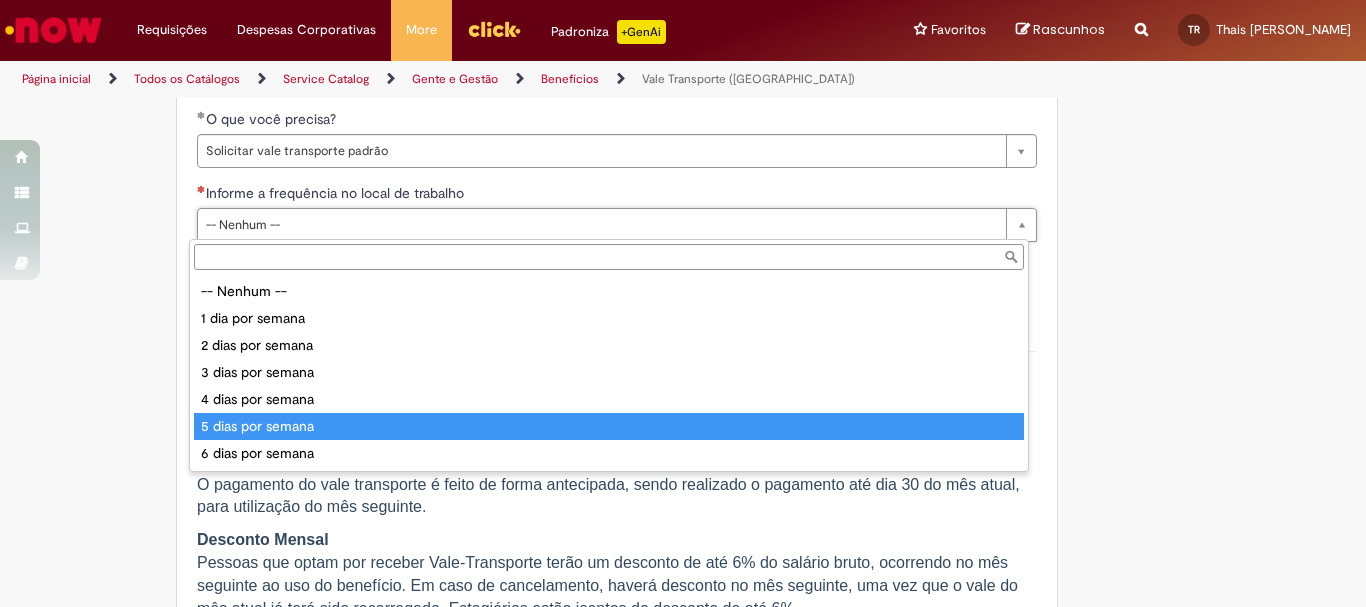 type on "**********" 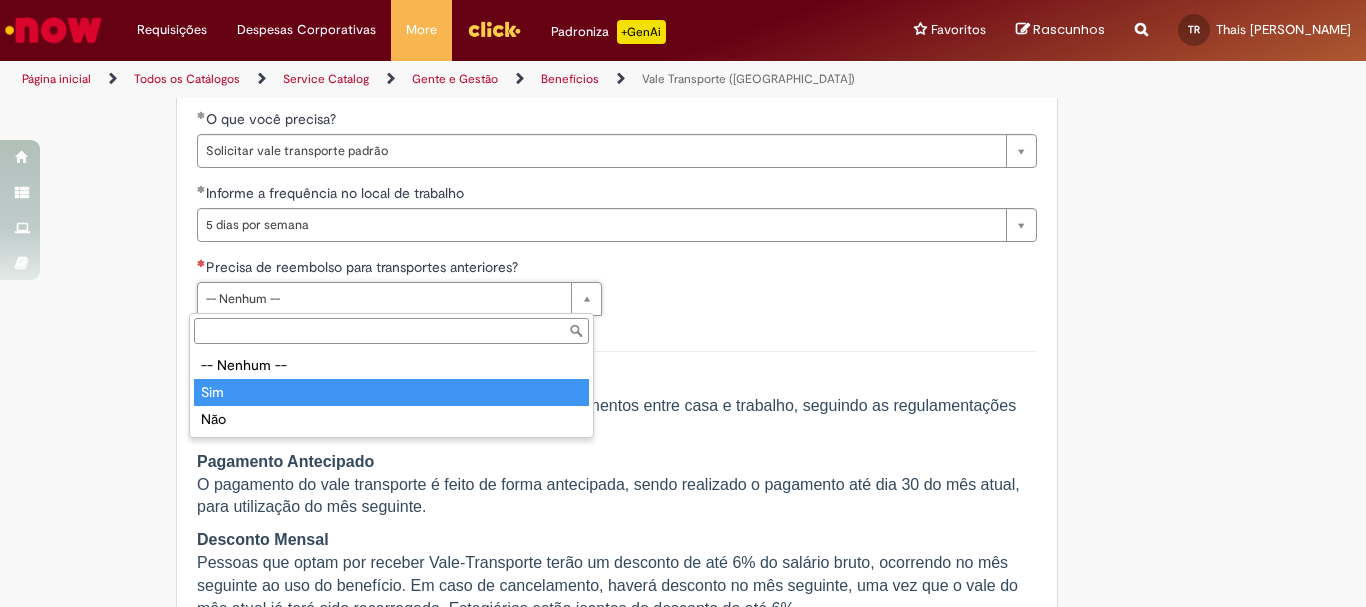 type on "***" 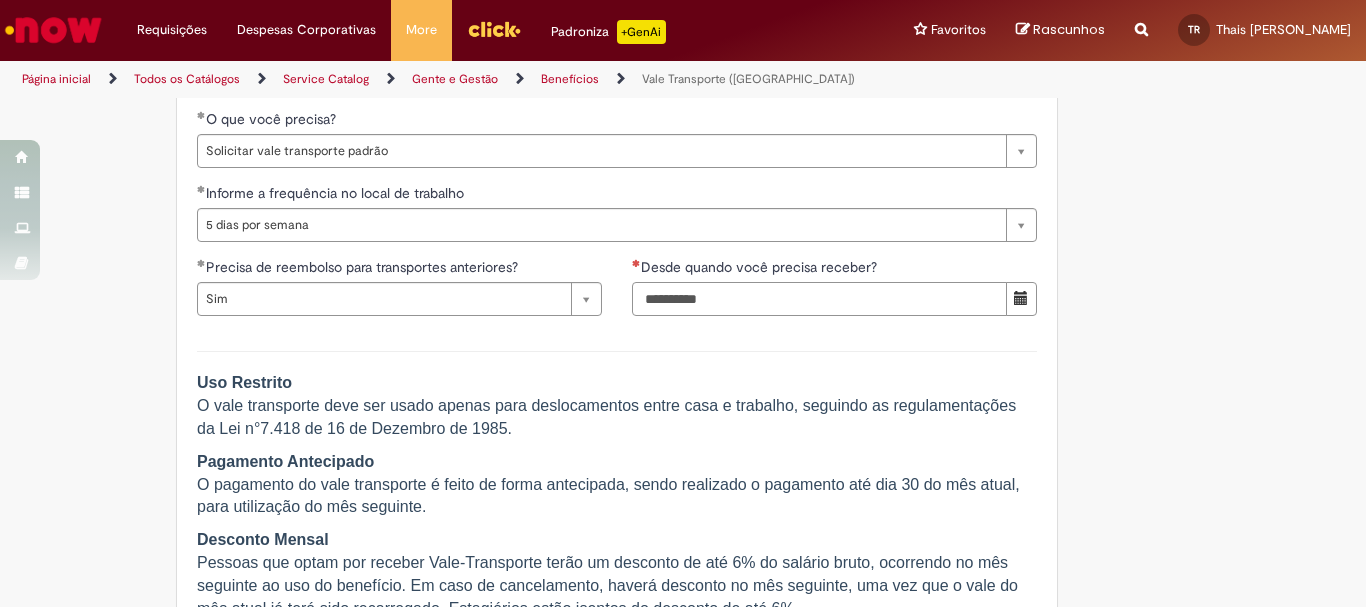 click on "Desde quando você precisa receber?" at bounding box center [819, 299] 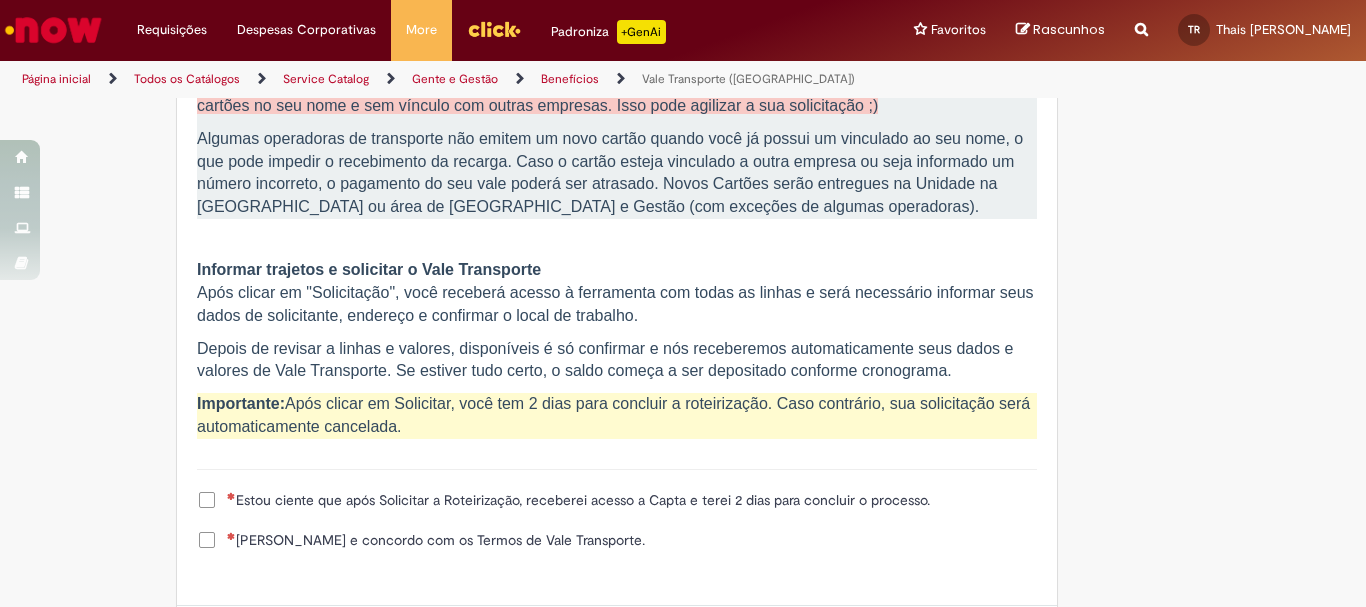 scroll, scrollTop: 2010, scrollLeft: 0, axis: vertical 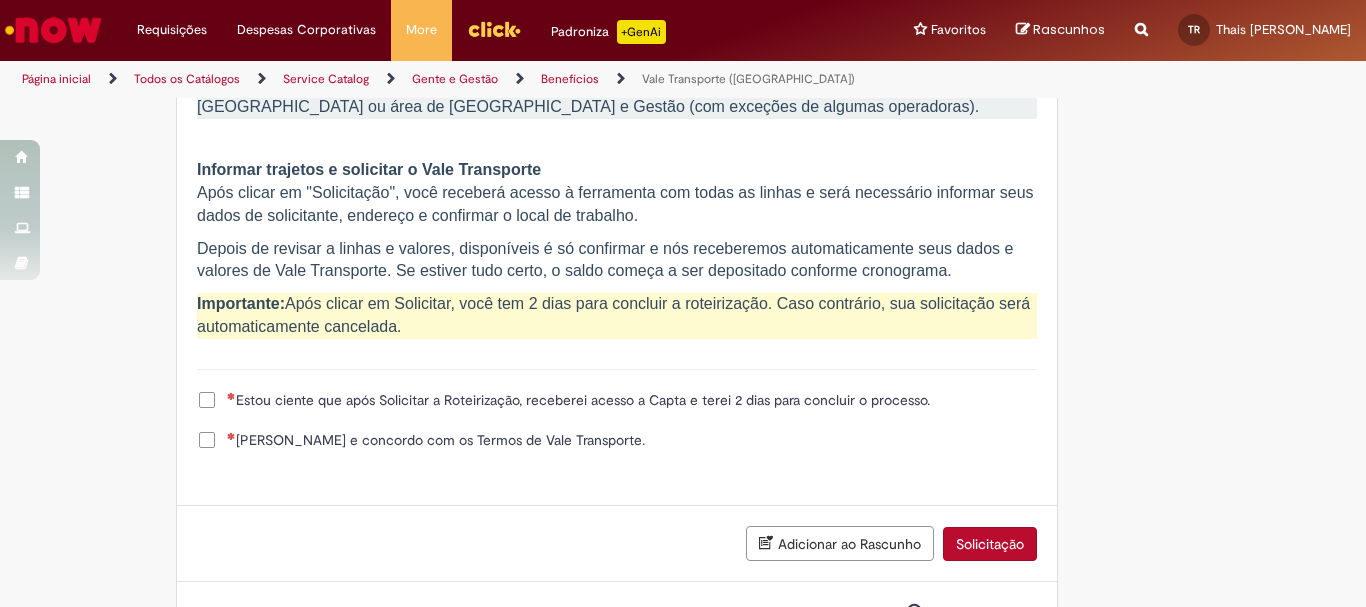 type on "********" 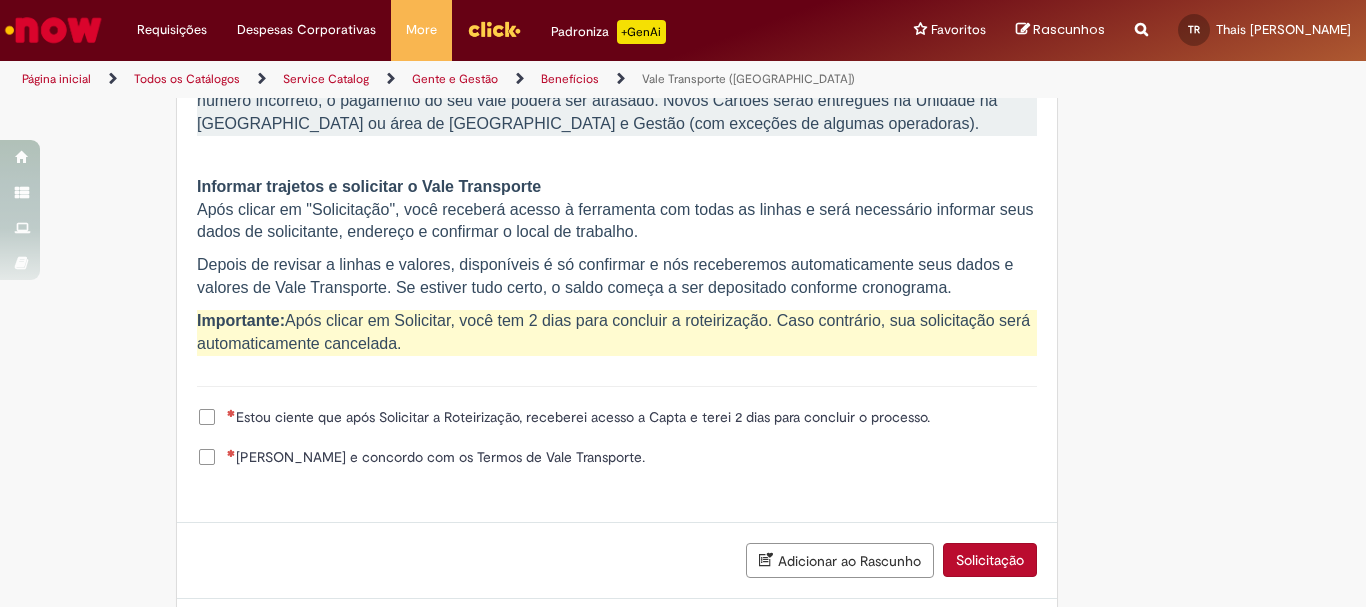 scroll, scrollTop: 2027, scrollLeft: 0, axis: vertical 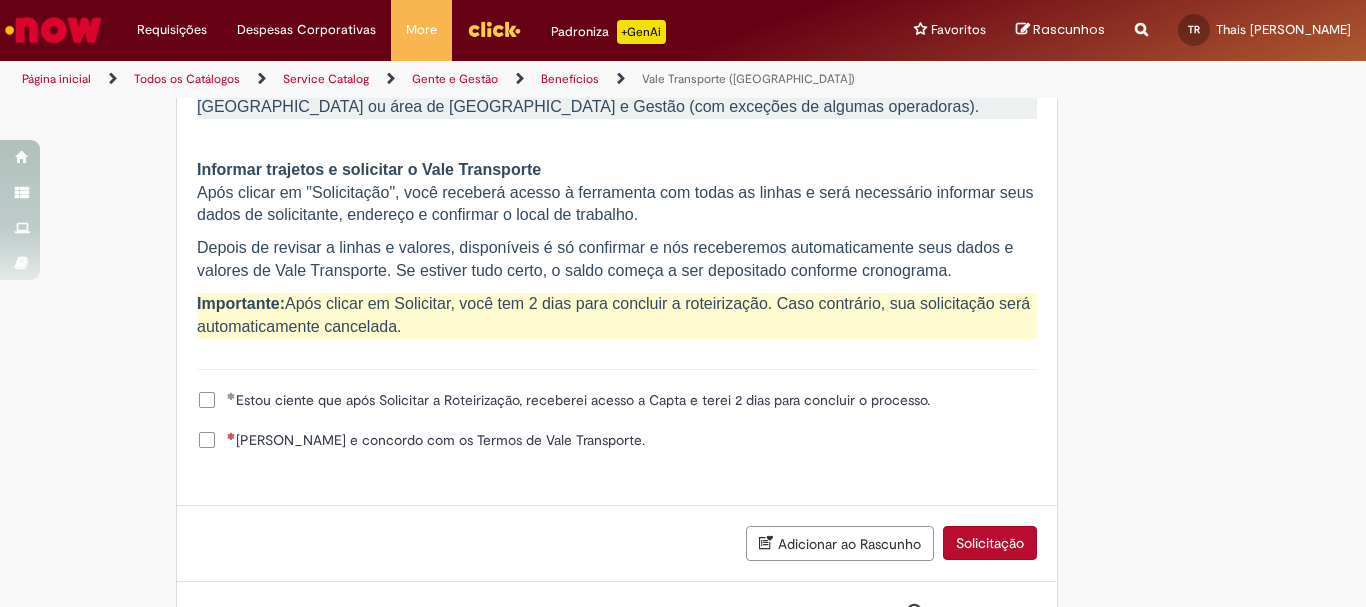 click on "Li e concordo com os Termos de Vale Transporte." at bounding box center (436, 440) 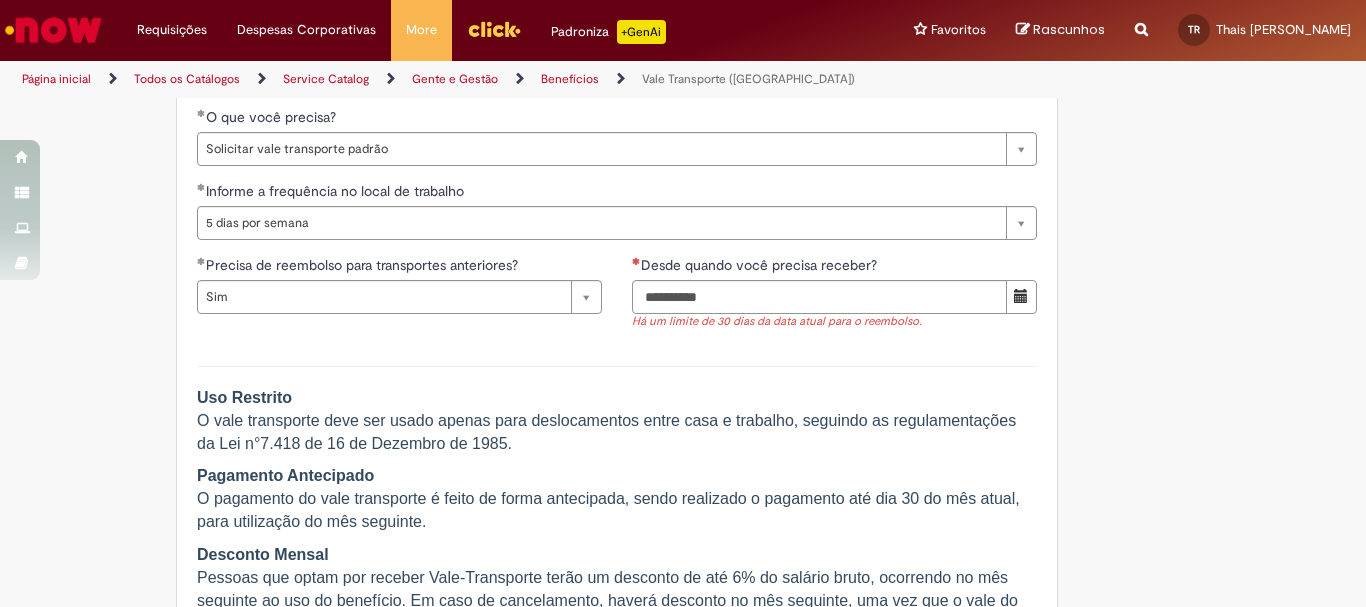 scroll, scrollTop: 1112, scrollLeft: 0, axis: vertical 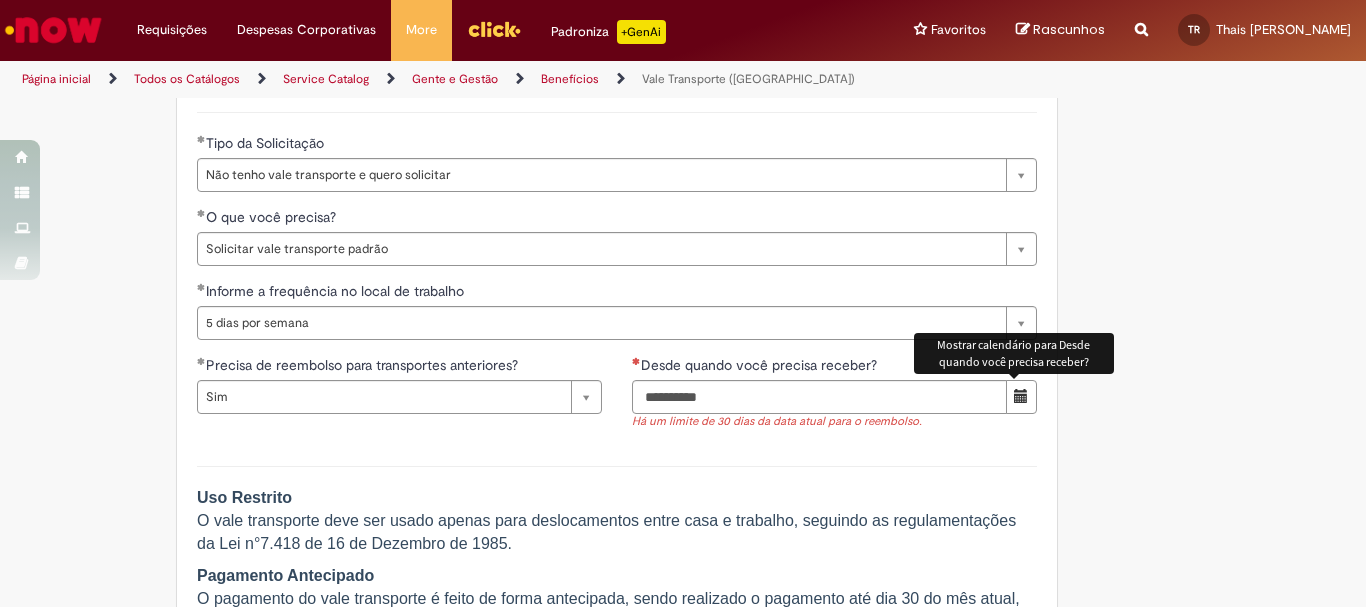 click at bounding box center (1021, 396) 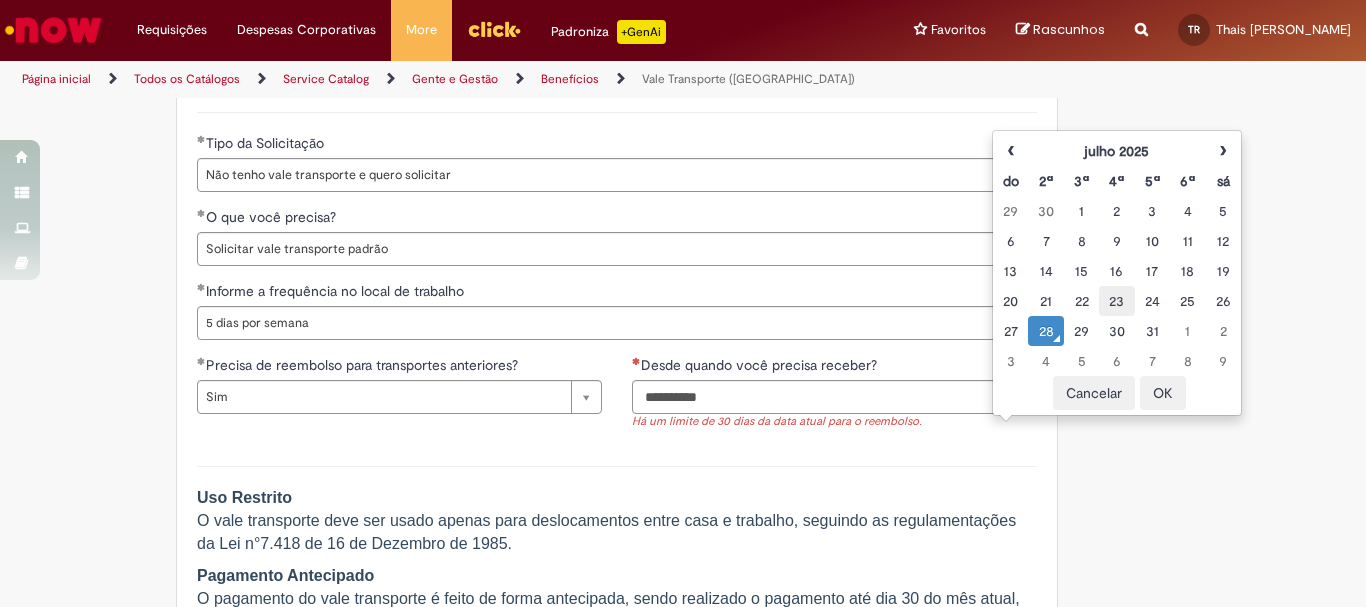 click on "23" at bounding box center (1116, 301) 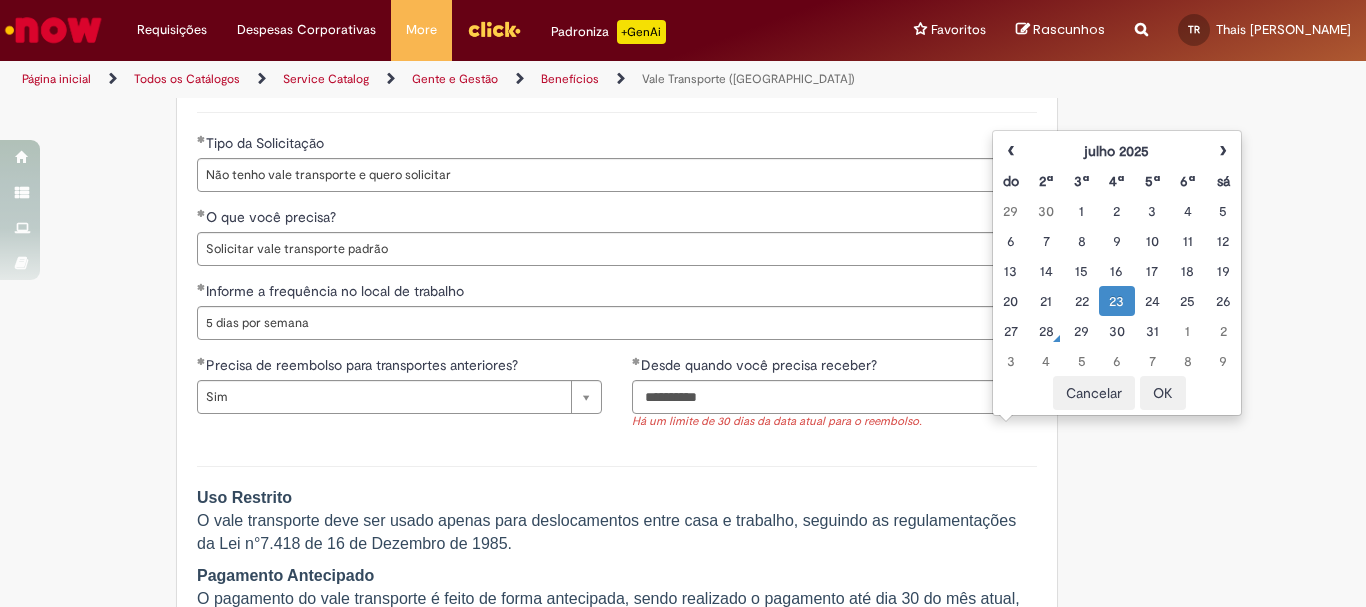 click on "OK" at bounding box center [1163, 393] 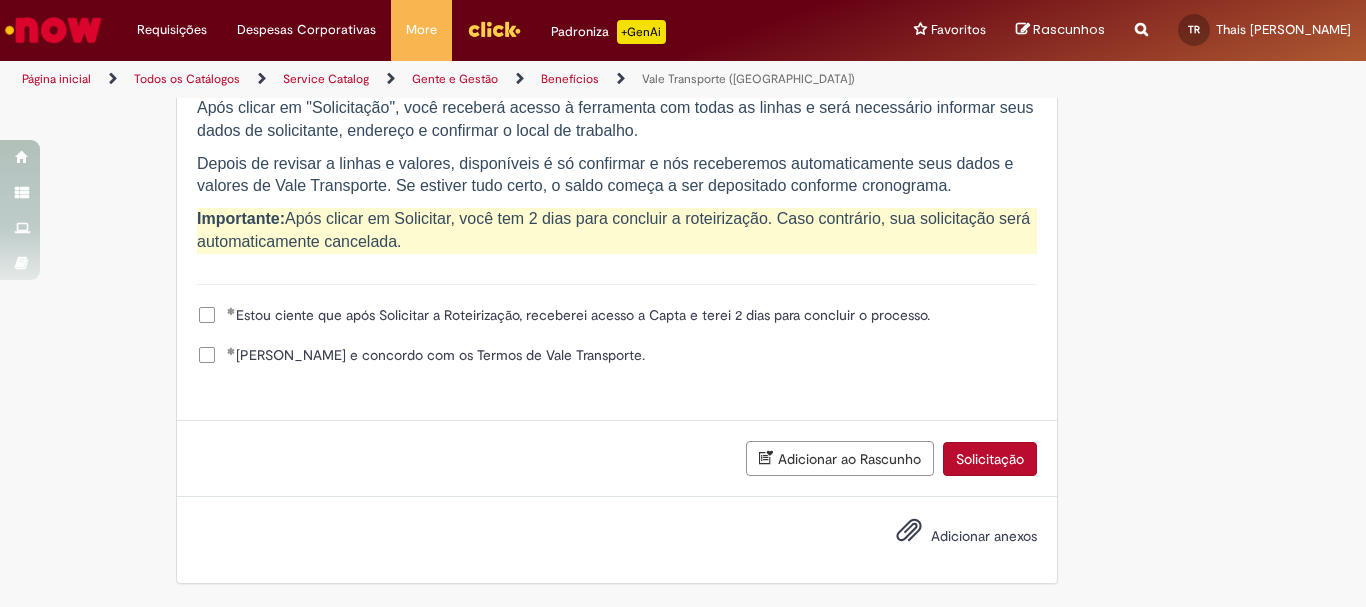 click on "Solicitação" at bounding box center [990, 459] 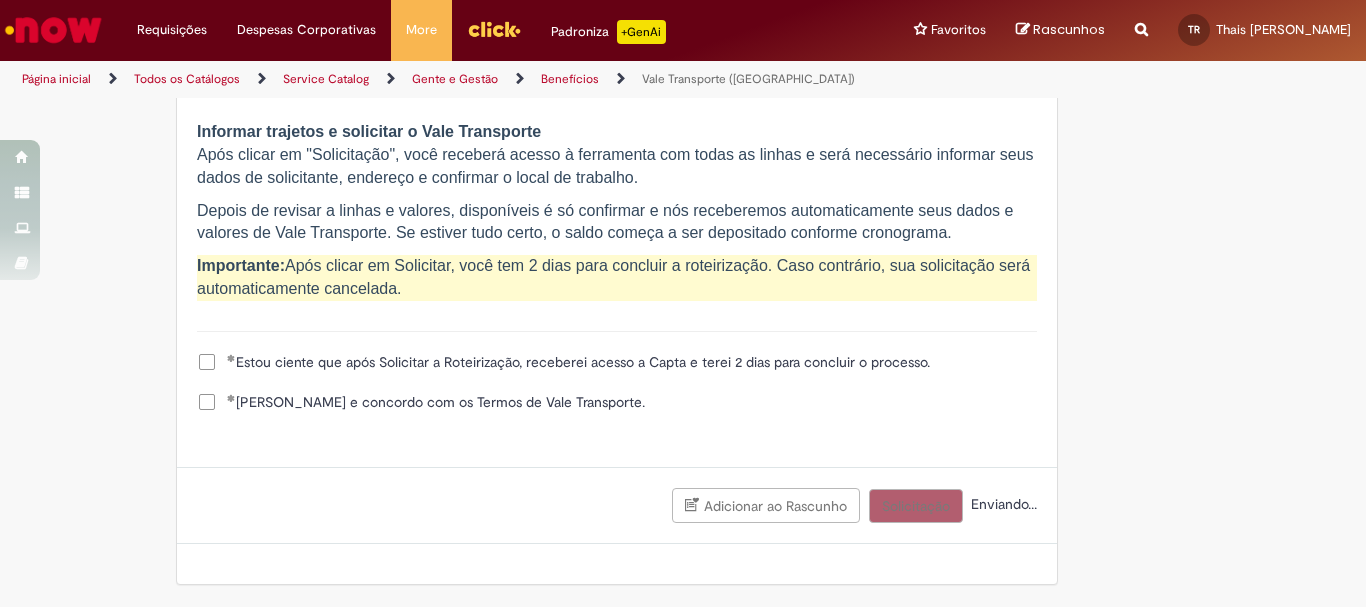 scroll, scrollTop: 2049, scrollLeft: 0, axis: vertical 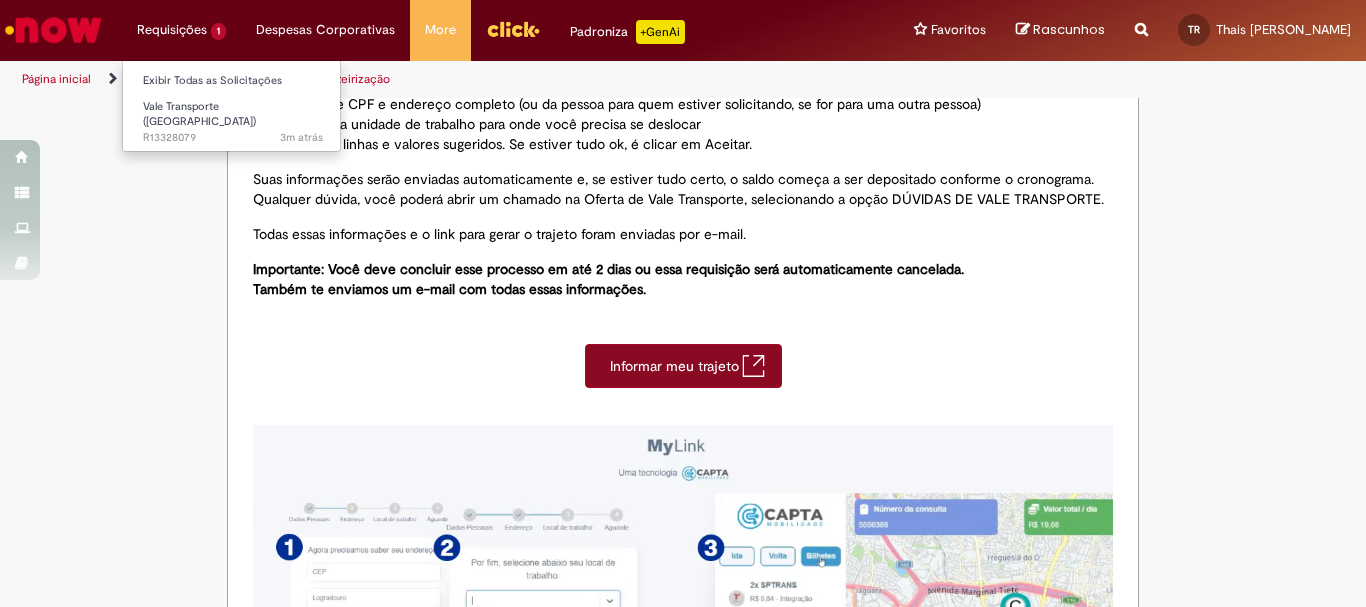 click on "Requisições   1
Exibir Todas as Solicitações
Vale Transporte (VT)
3m atrás 3 minutos atrás  R13328079" at bounding box center [181, 30] 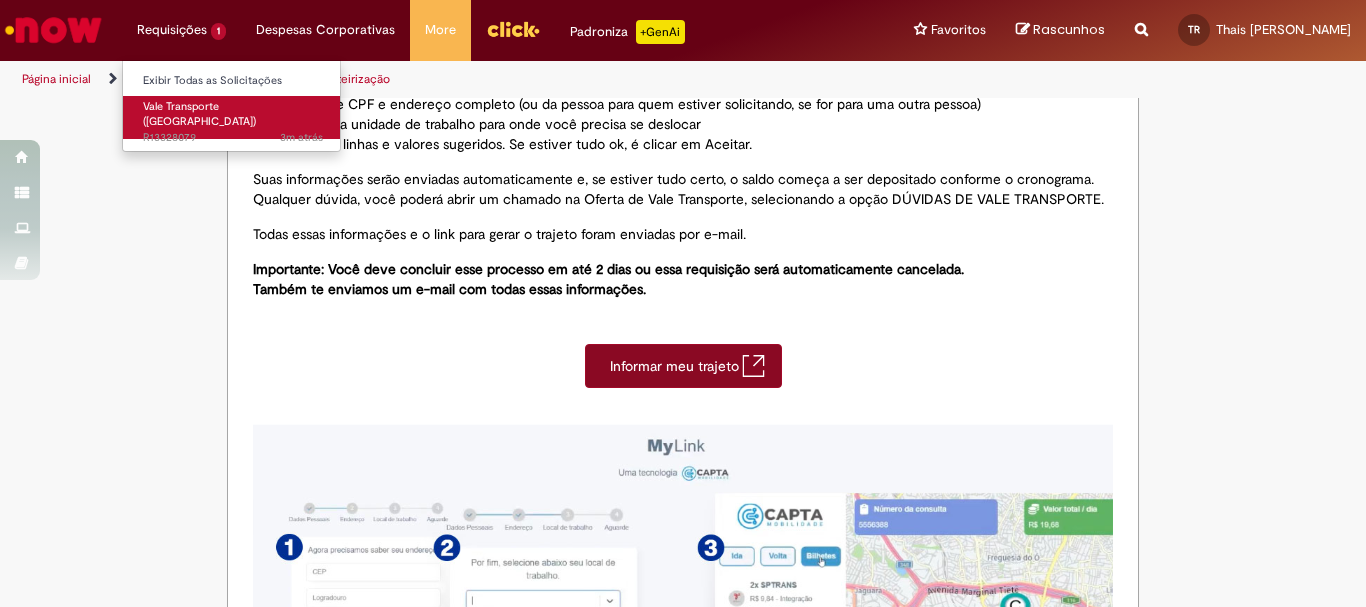 click on "Vale Transporte ([GEOGRAPHIC_DATA])" at bounding box center (199, 114) 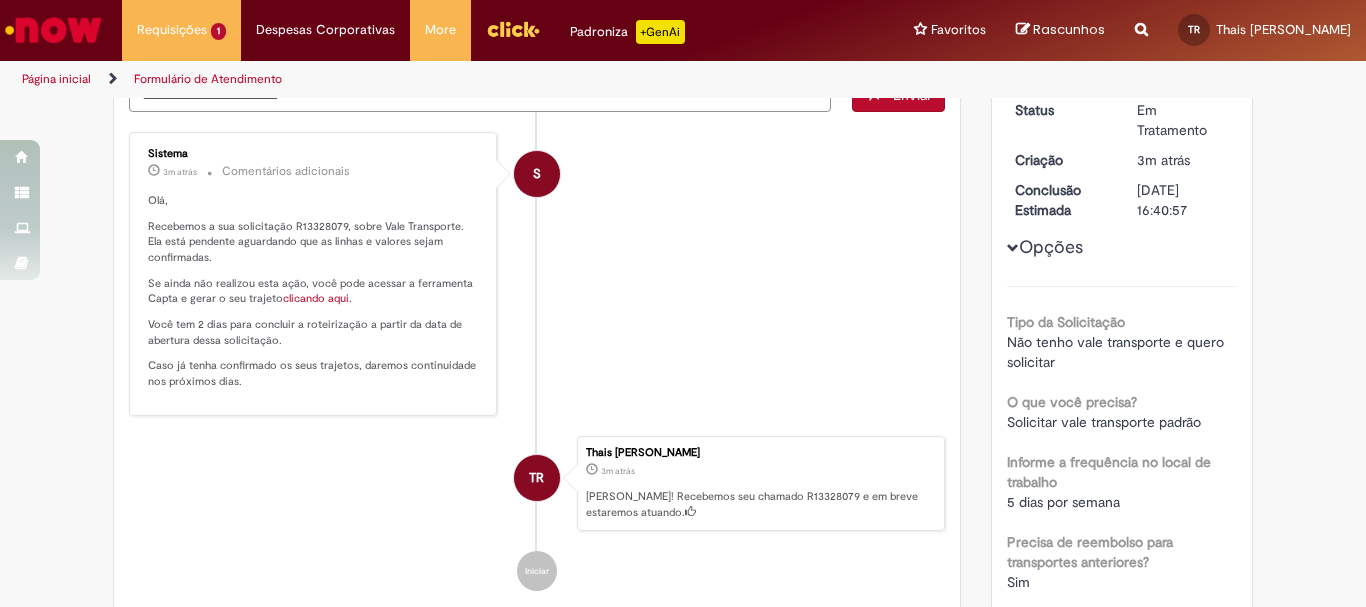 scroll, scrollTop: 100, scrollLeft: 0, axis: vertical 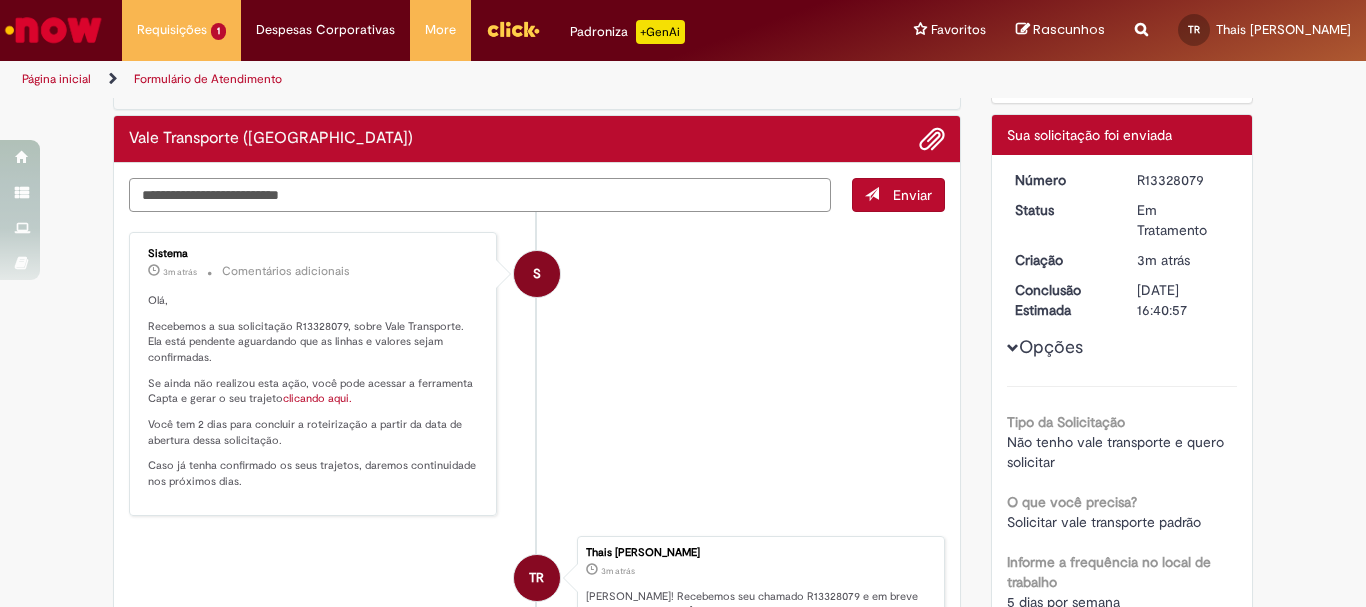 click at bounding box center (480, 195) 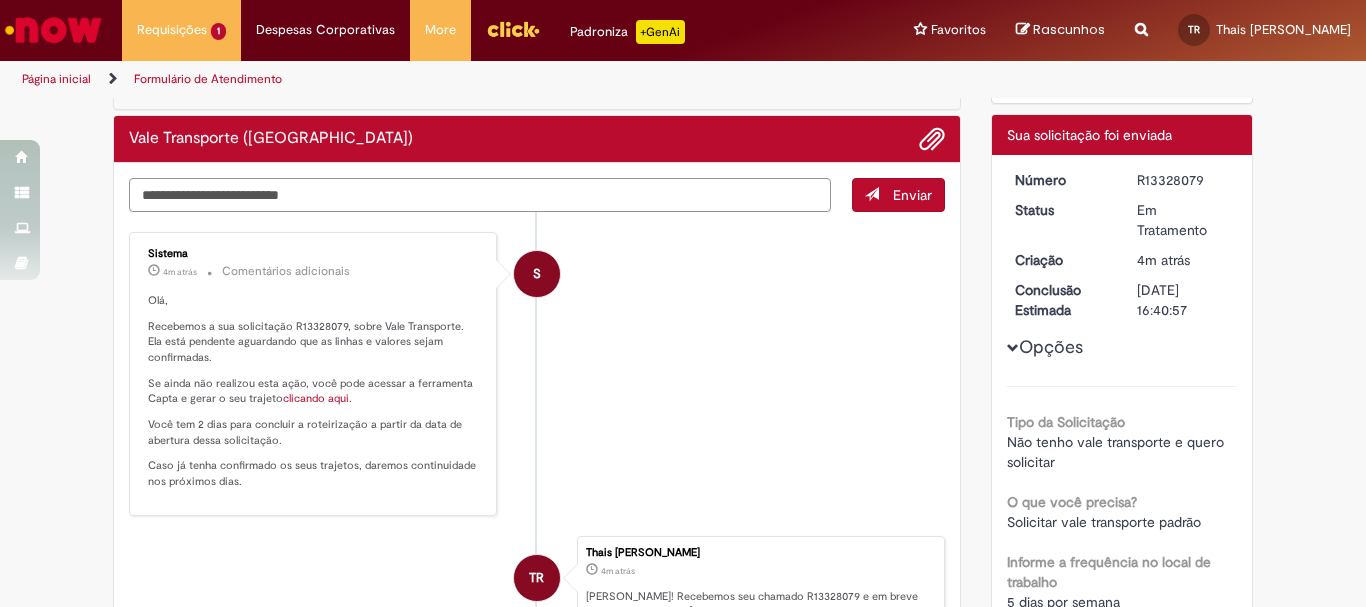 click at bounding box center (480, 195) 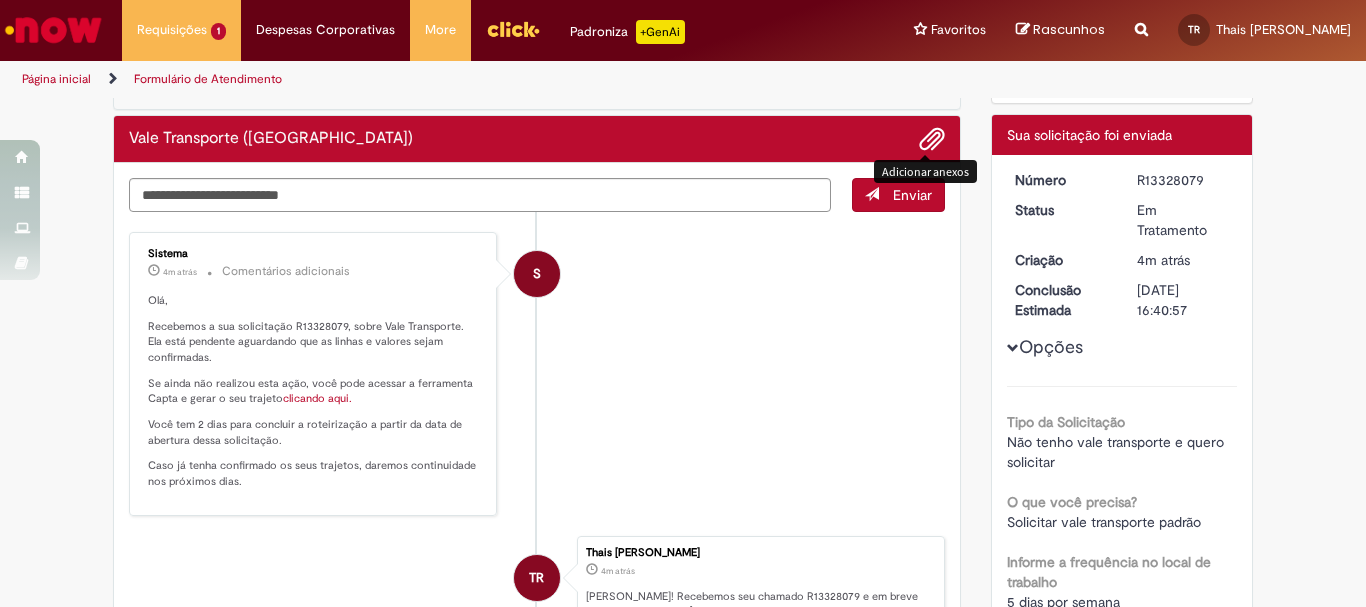 click at bounding box center [932, 139] 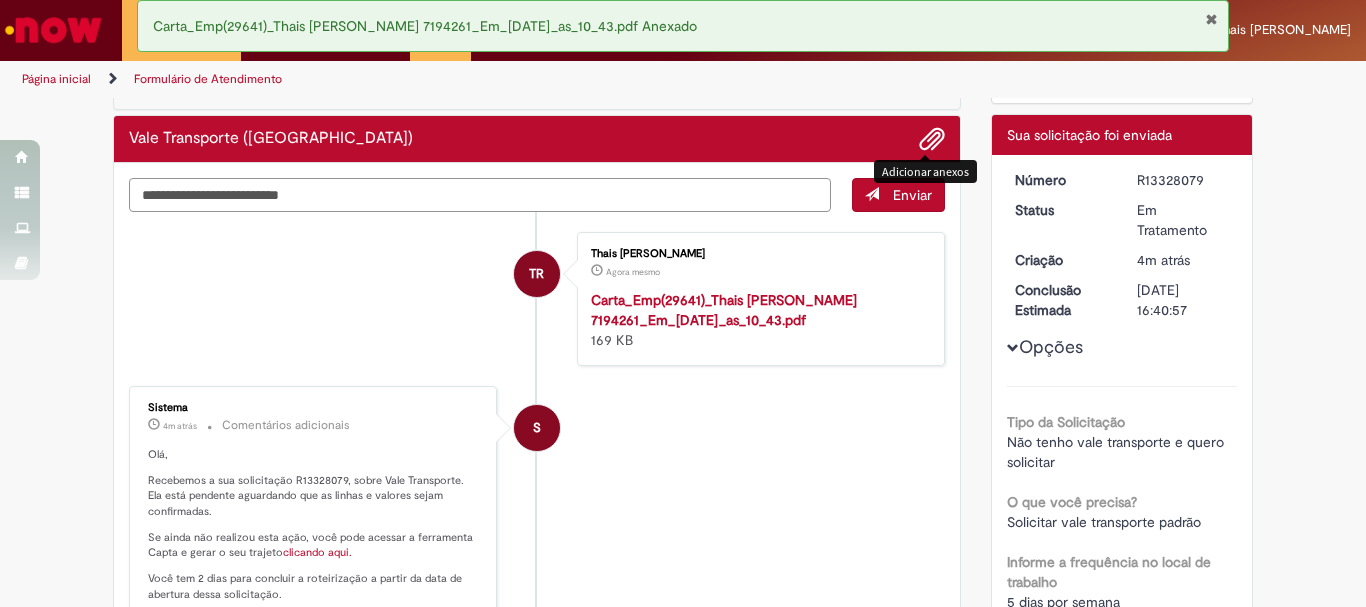 click at bounding box center (480, 195) 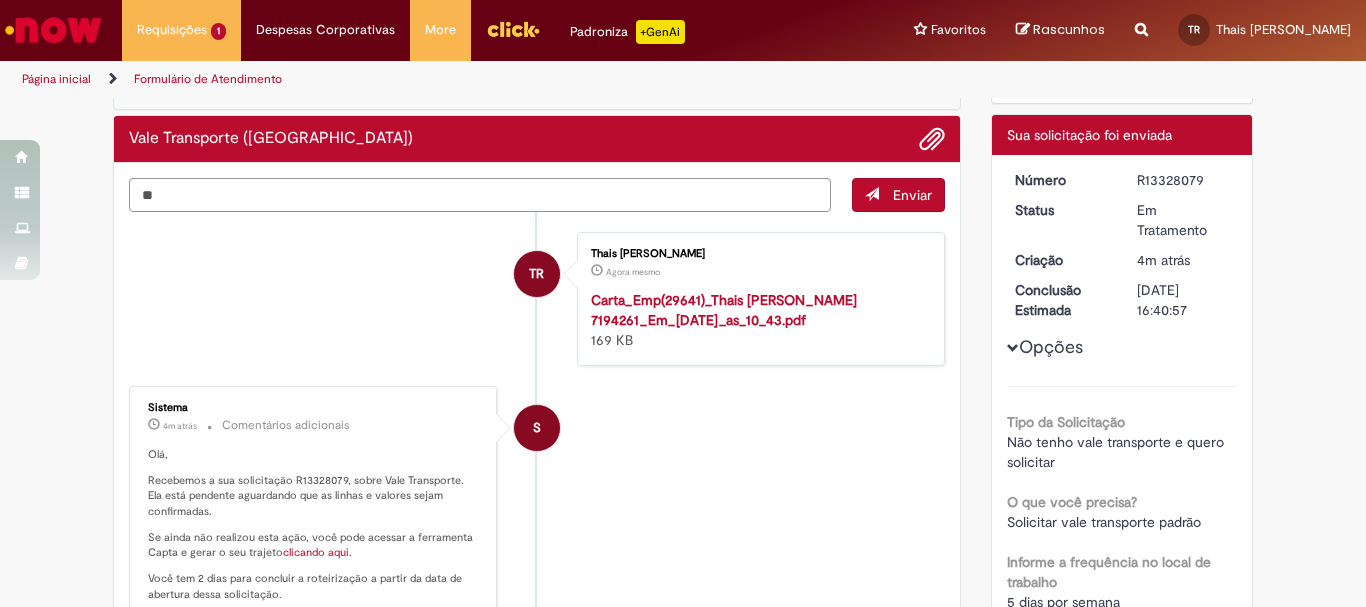 type on "*" 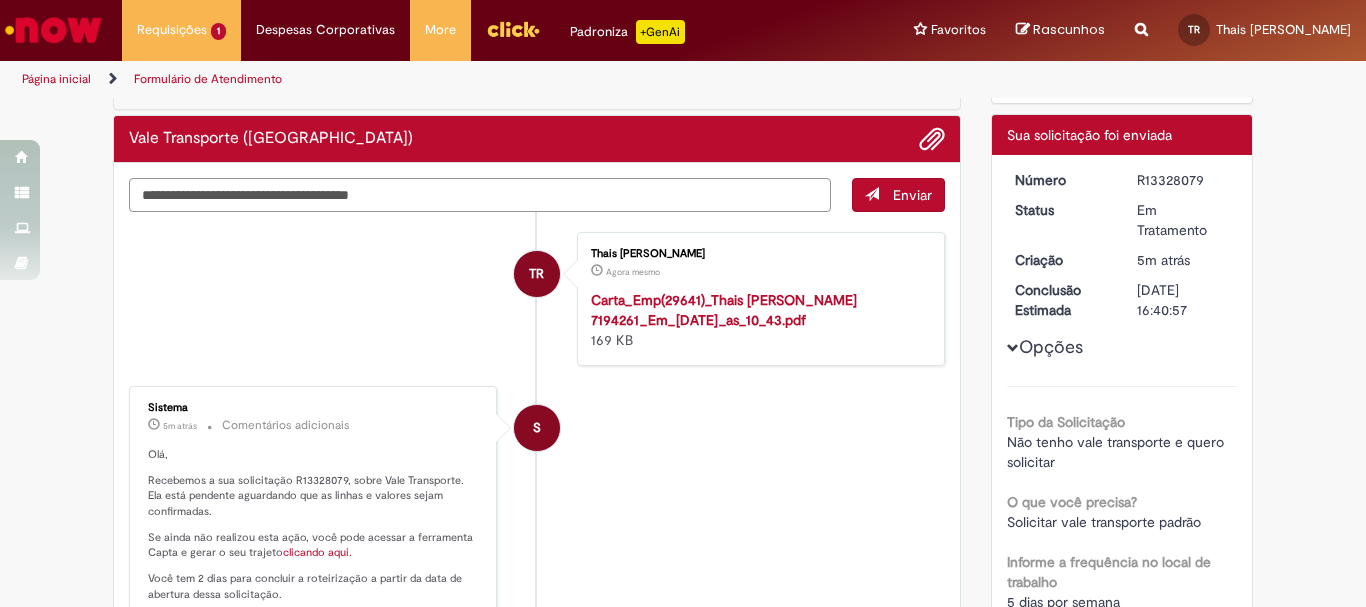 drag, startPoint x: 329, startPoint y: 198, endPoint x: 297, endPoint y: 203, distance: 32.38827 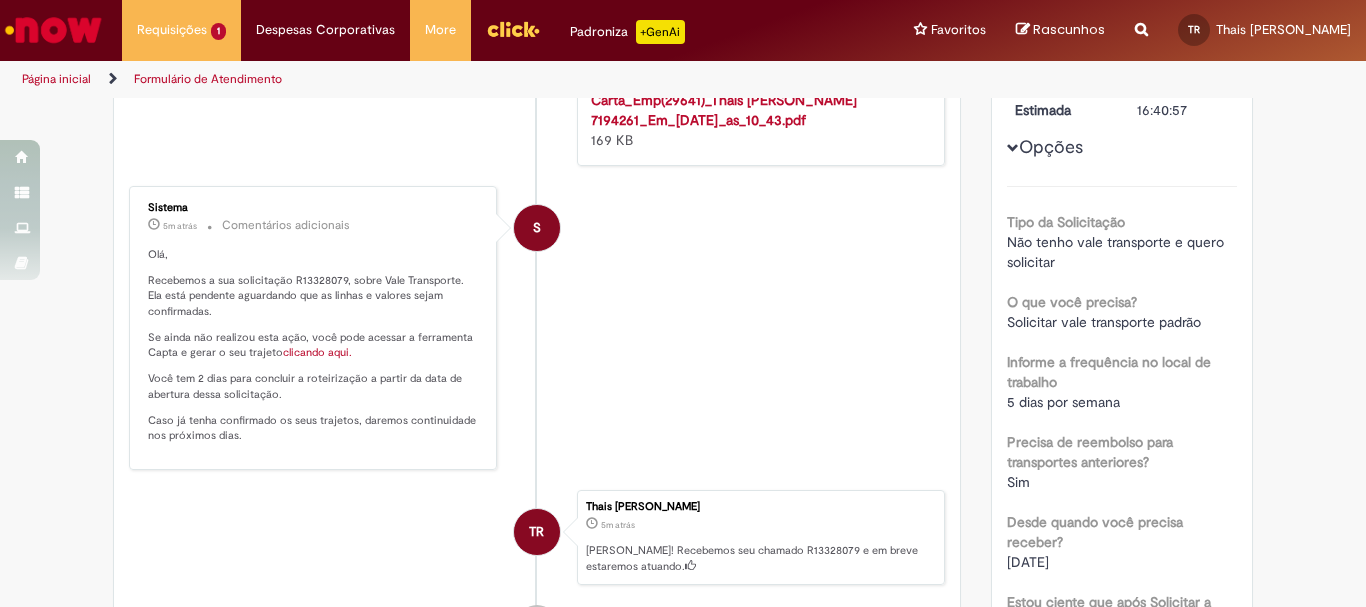 scroll, scrollTop: 0, scrollLeft: 0, axis: both 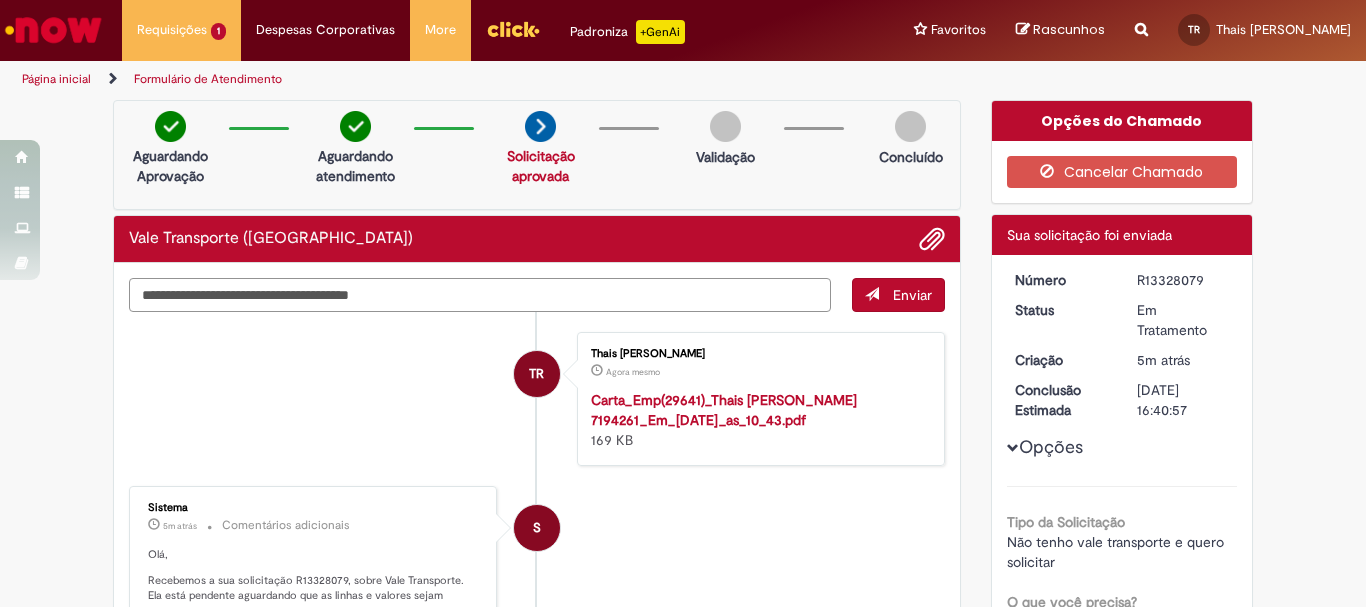 click on "**********" at bounding box center [480, 295] 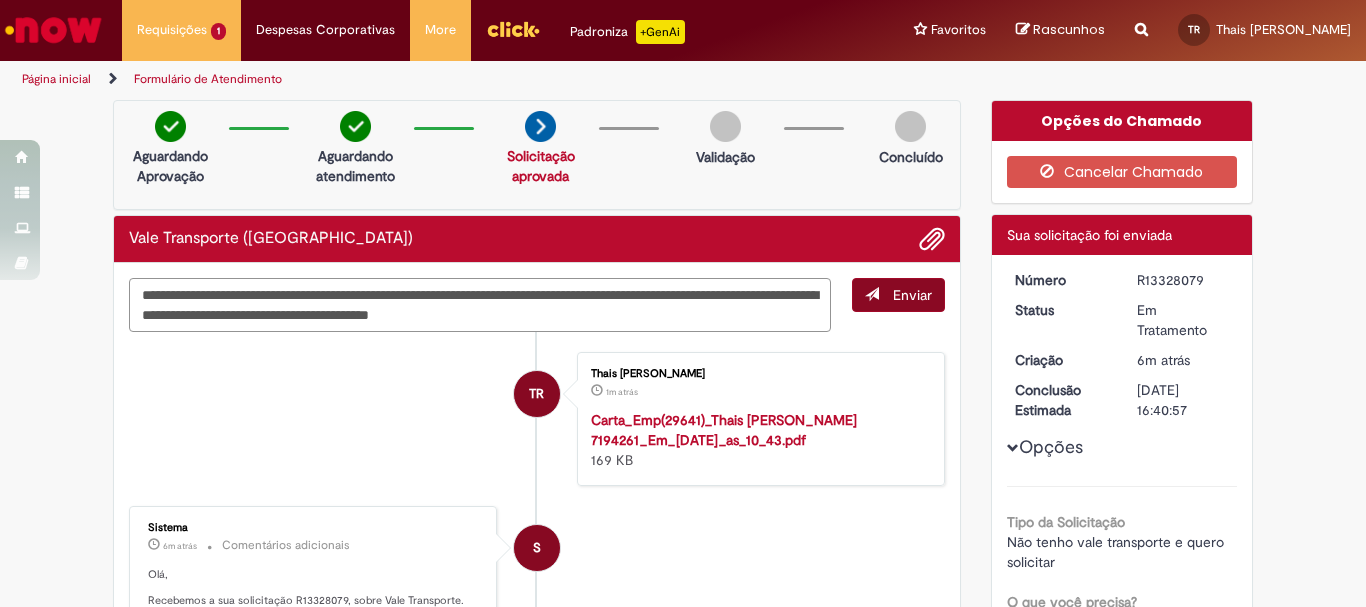 type on "**********" 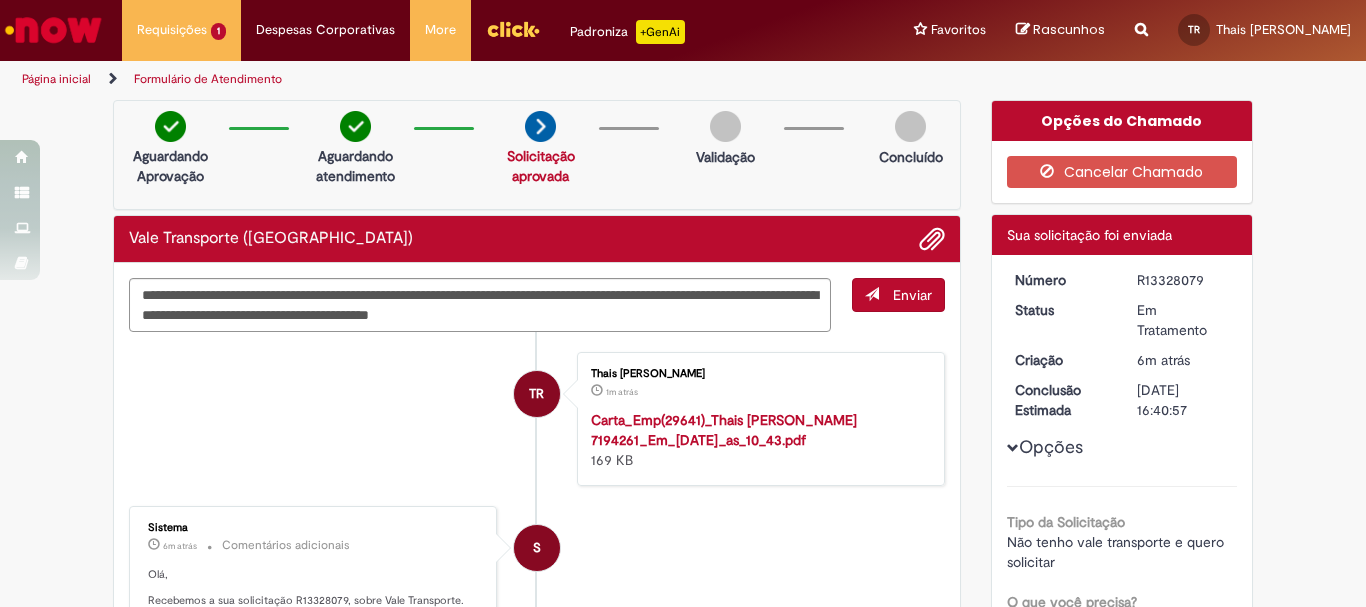 click on "Enviar" at bounding box center [912, 295] 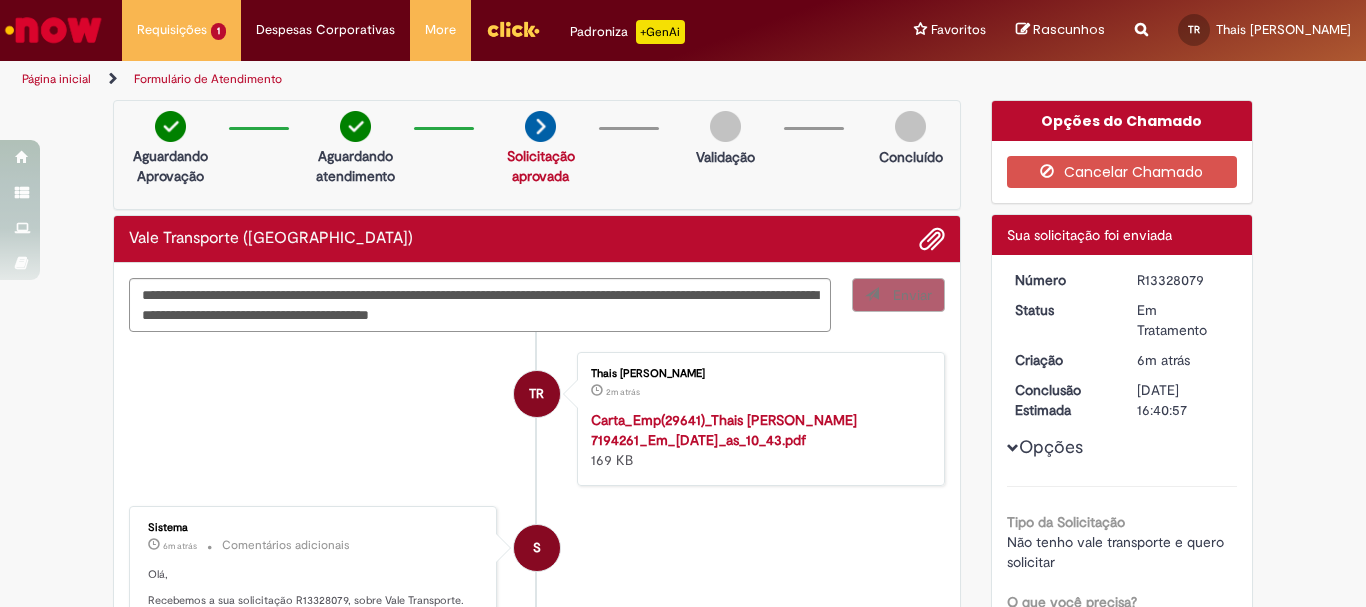 type 